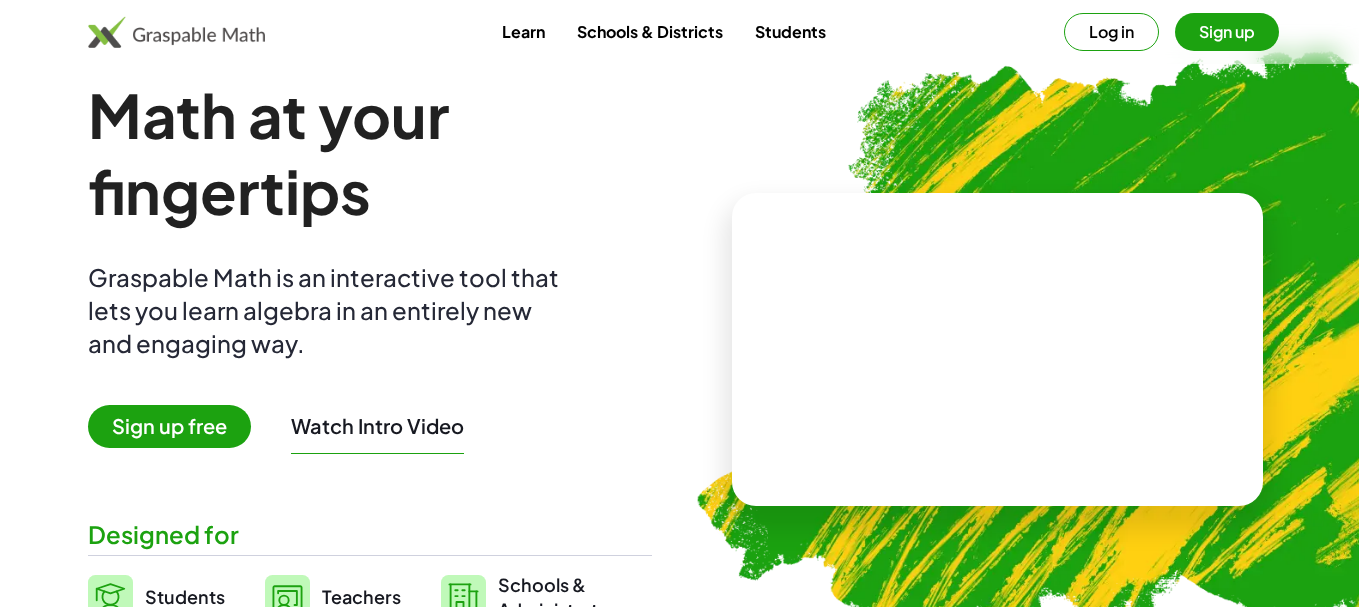 scroll, scrollTop: 0, scrollLeft: 0, axis: both 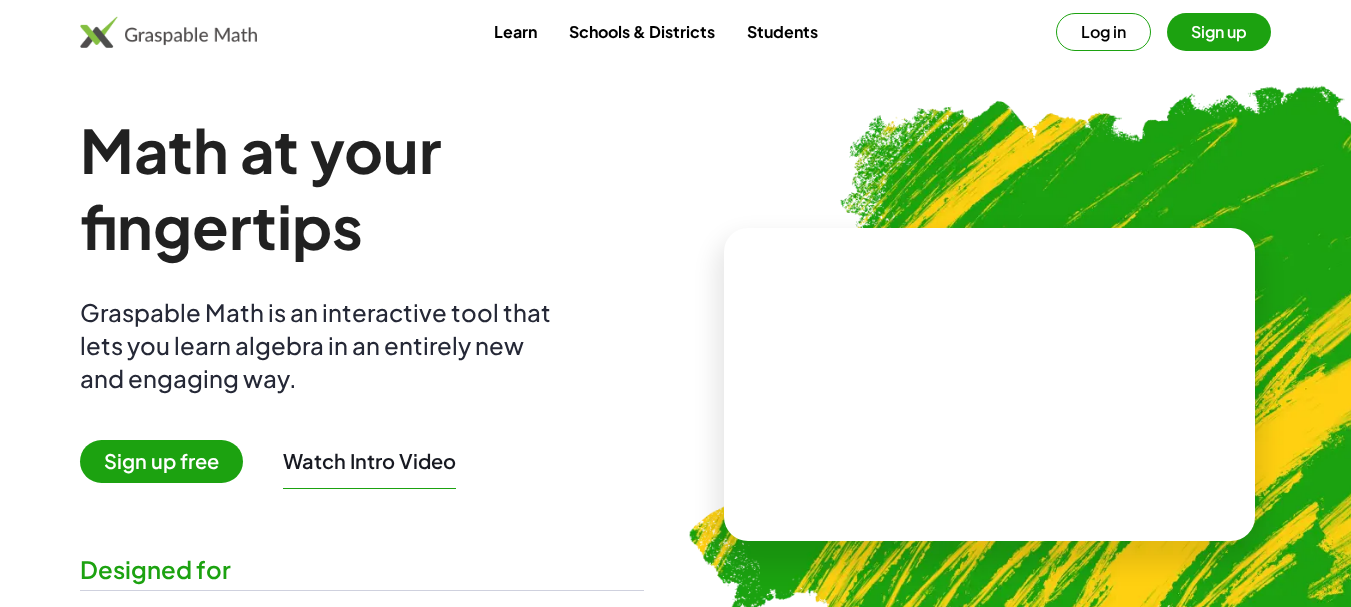 click on "Log in" at bounding box center [1103, 32] 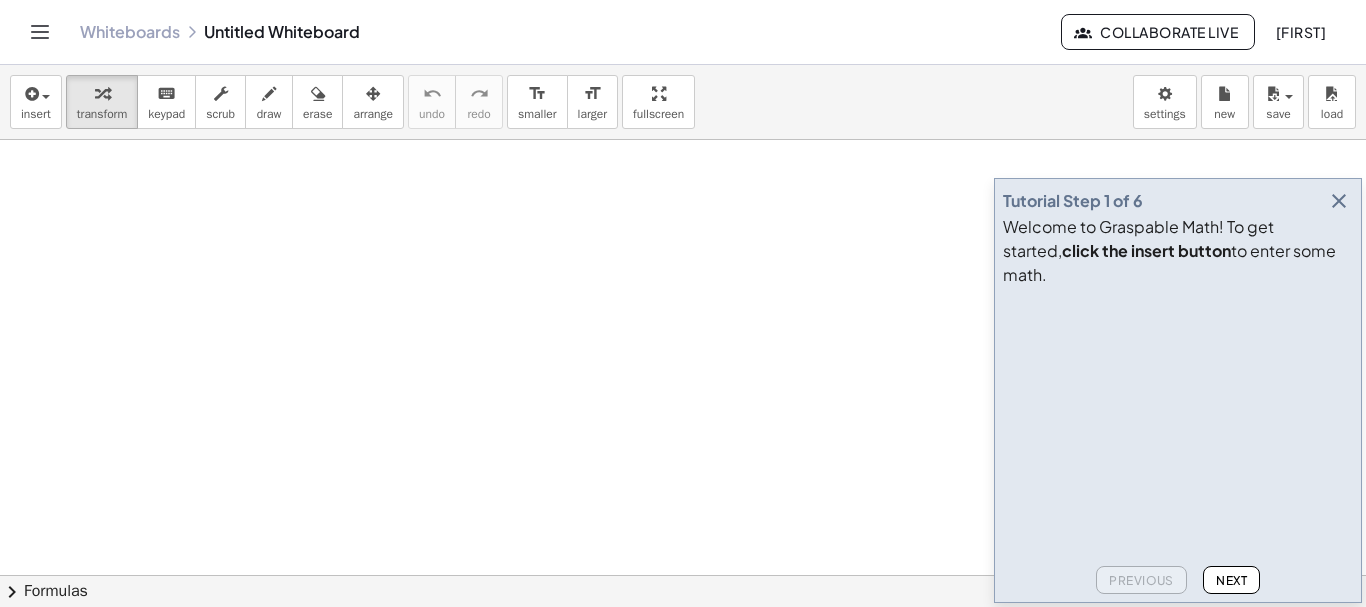click at bounding box center (1339, 201) 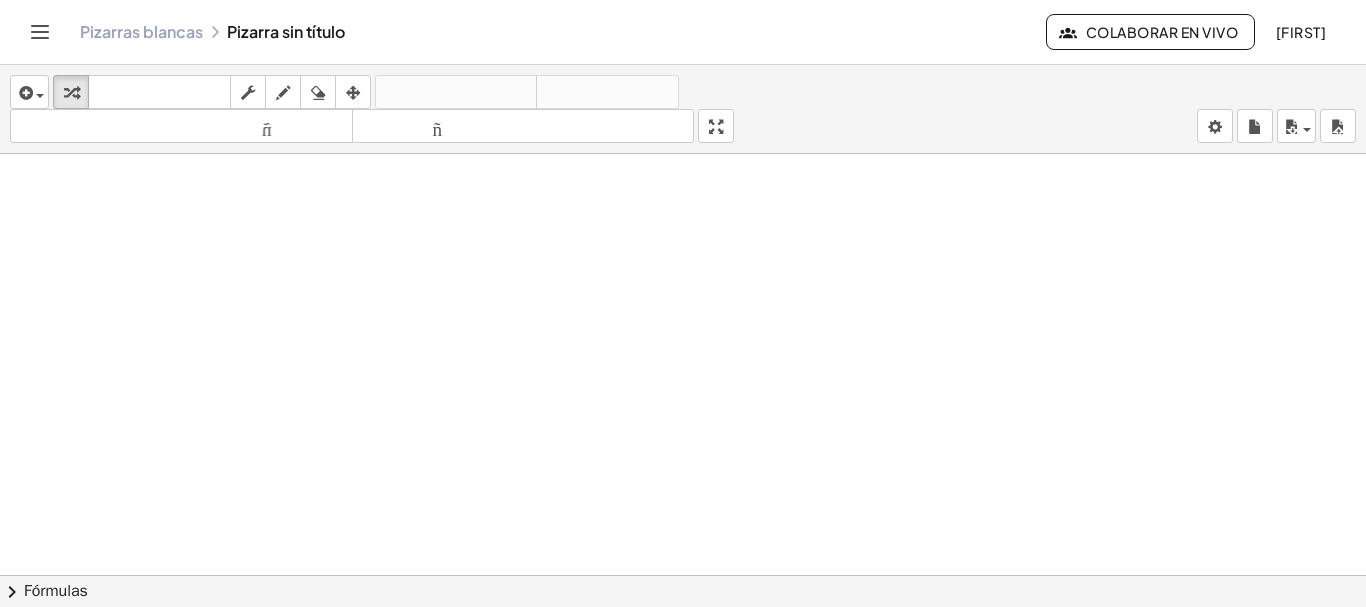 click 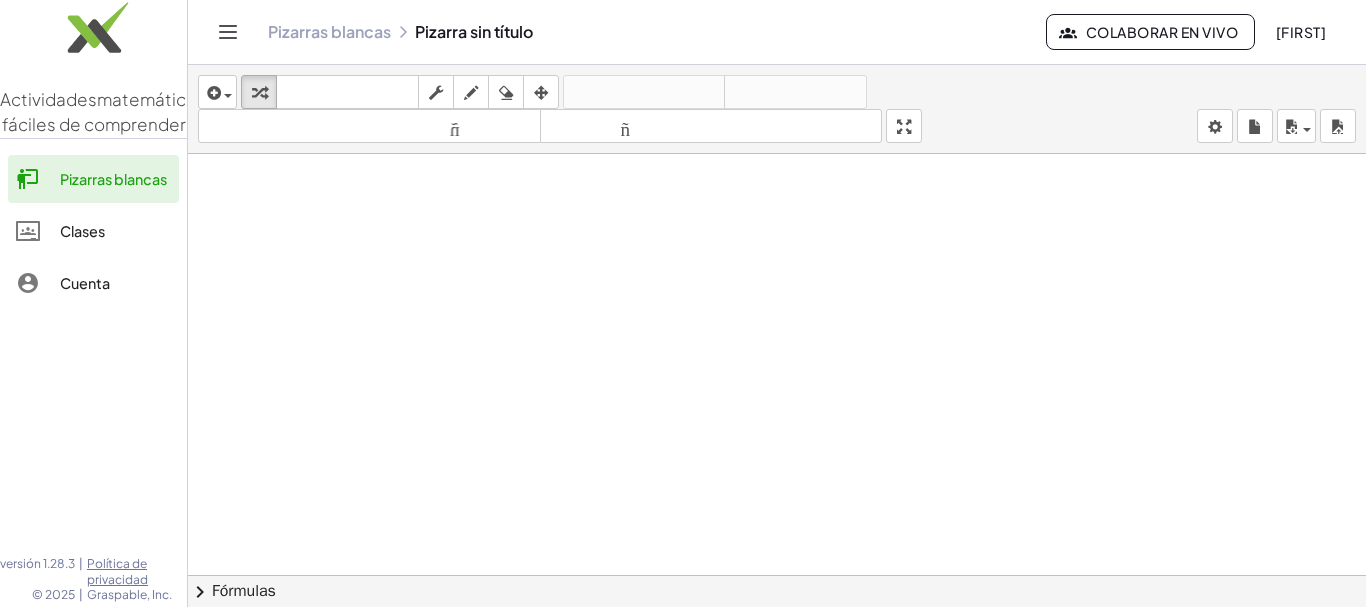 click 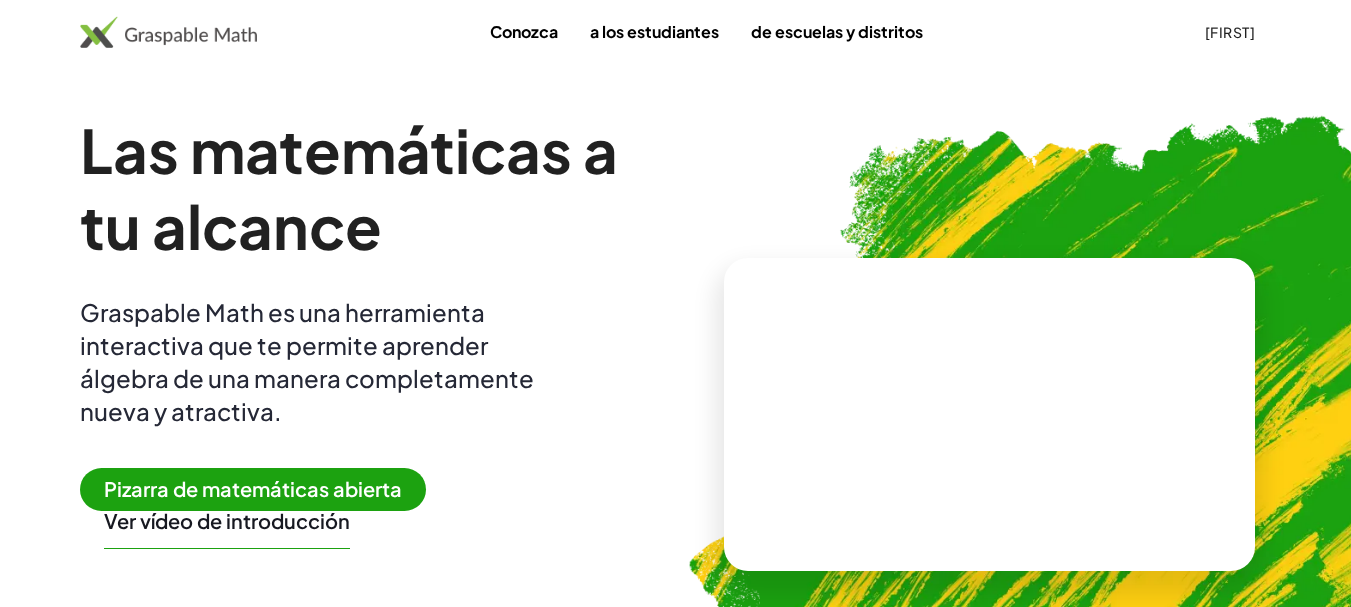 click on "[FIRST]" at bounding box center [1230, 32] 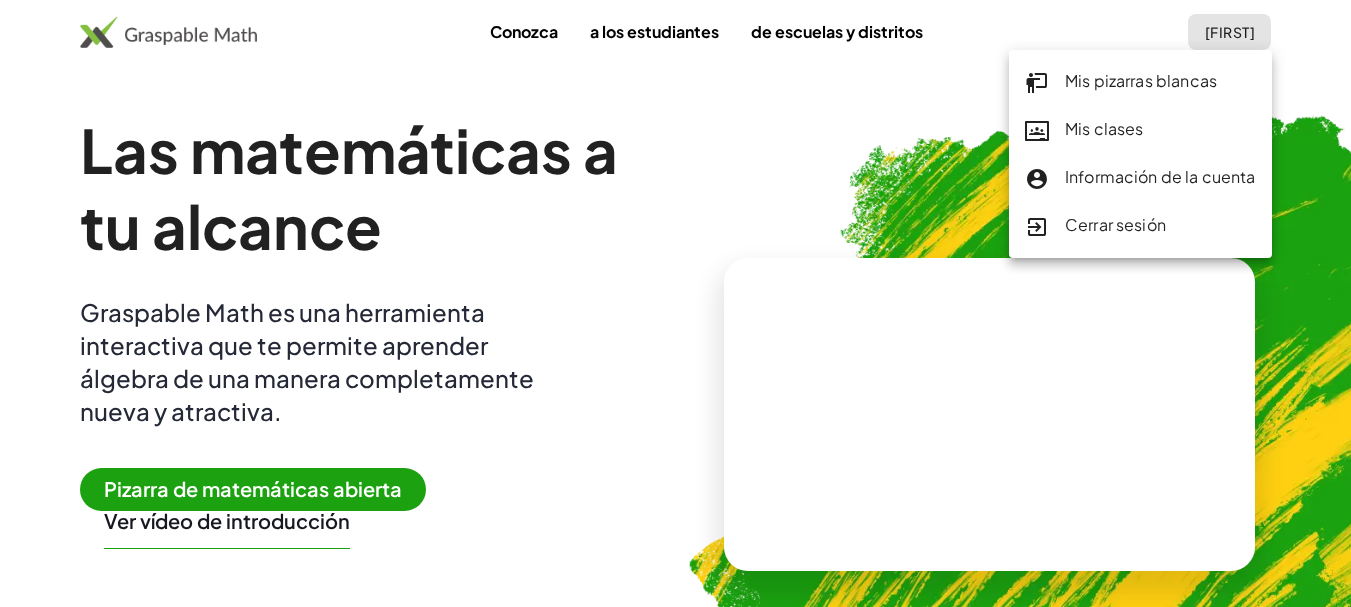 click on "Pizarra de matemáticas abierta" at bounding box center [253, 488] 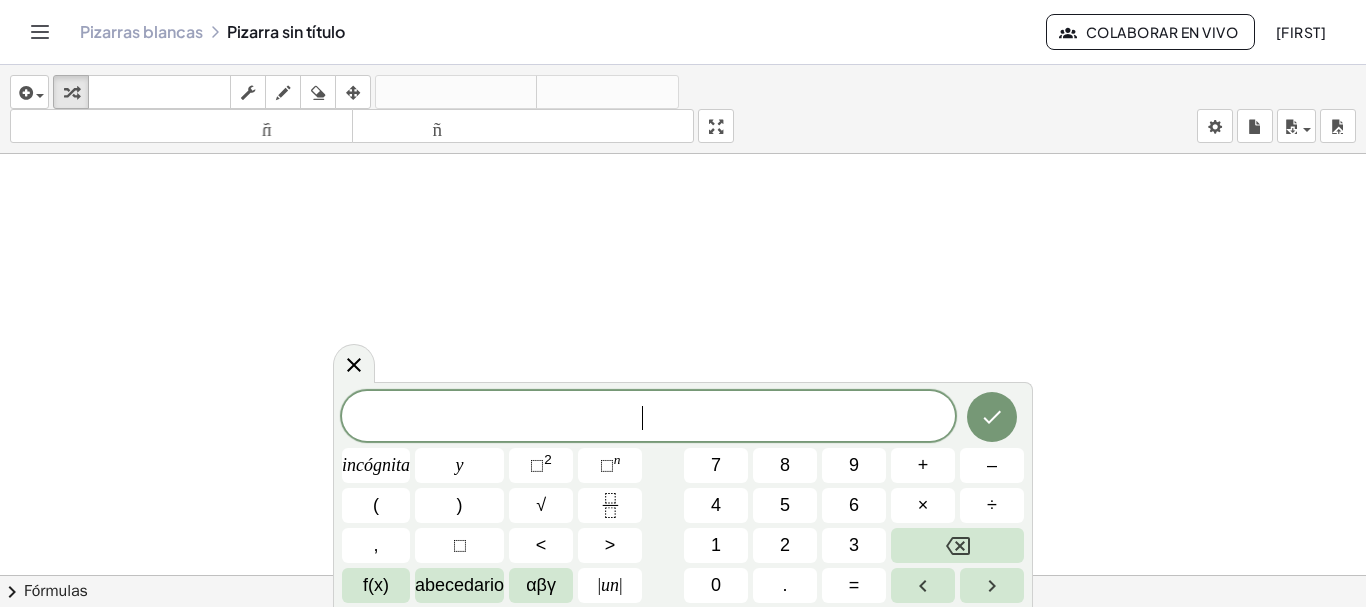 scroll, scrollTop: 100, scrollLeft: 0, axis: vertical 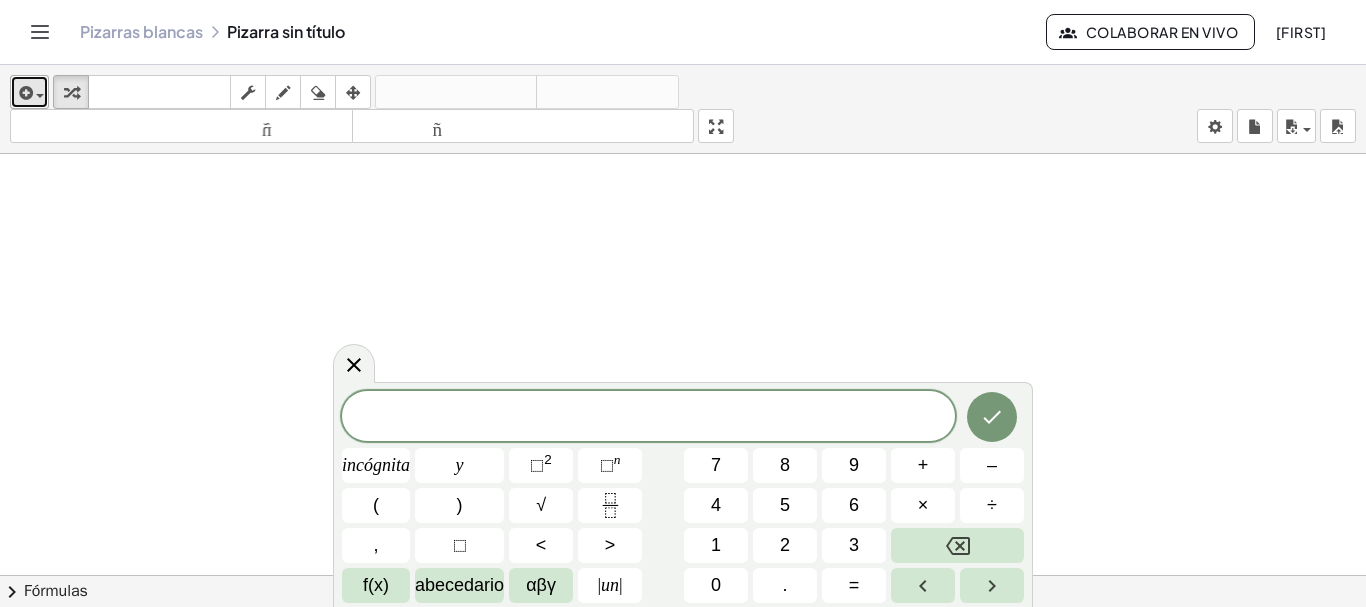click at bounding box center [24, 93] 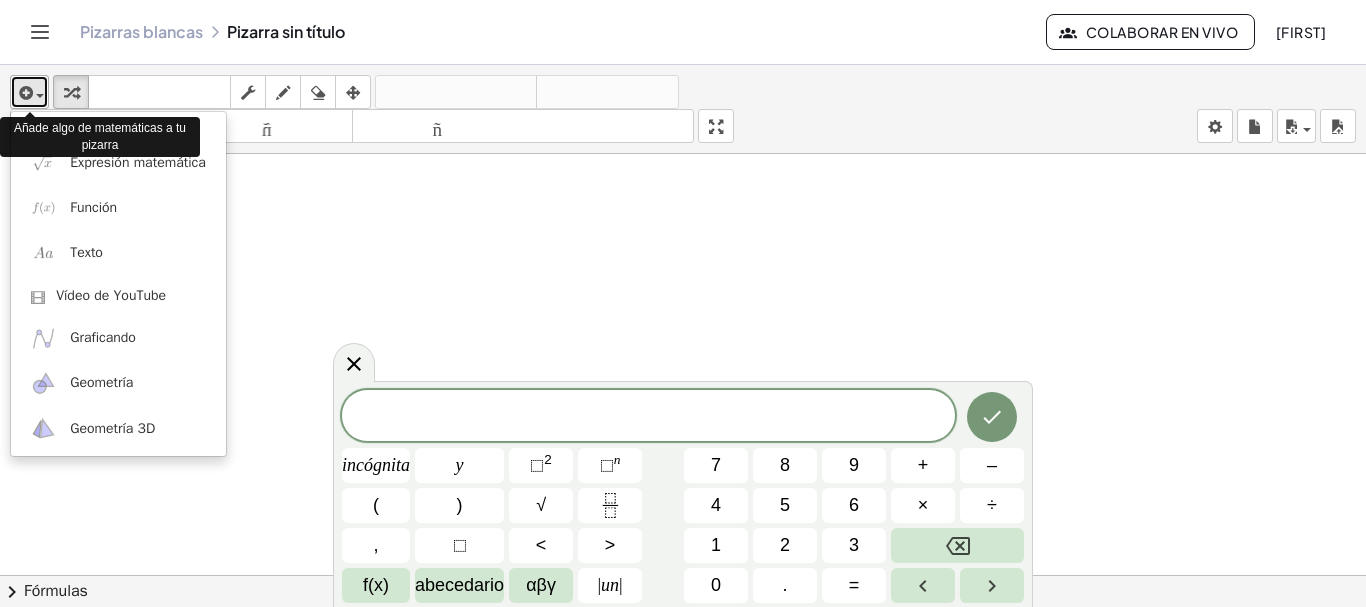 click at bounding box center [29, 92] 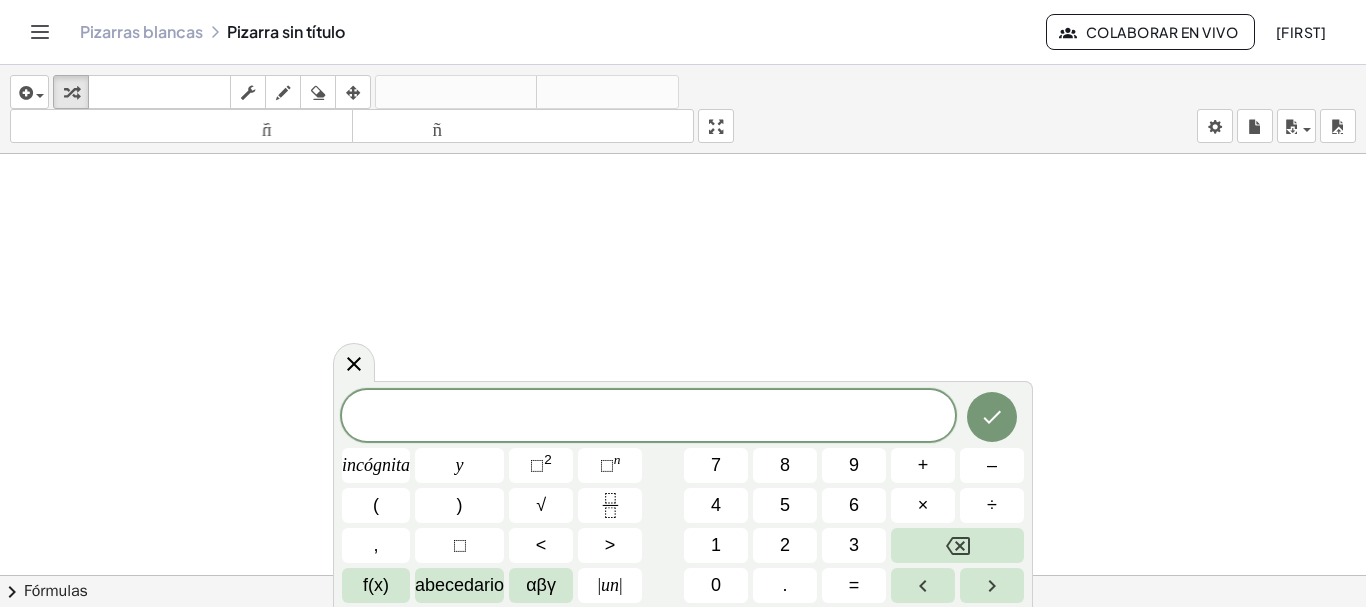 click at bounding box center [40, 32] 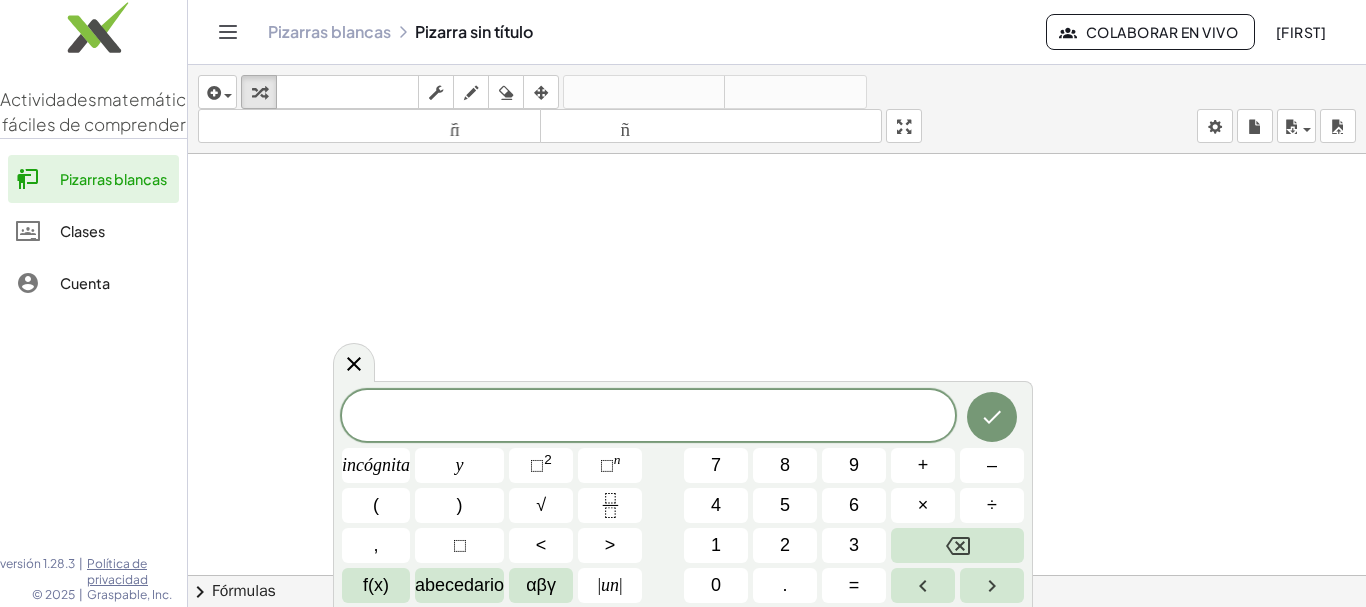 click at bounding box center (777, 489) 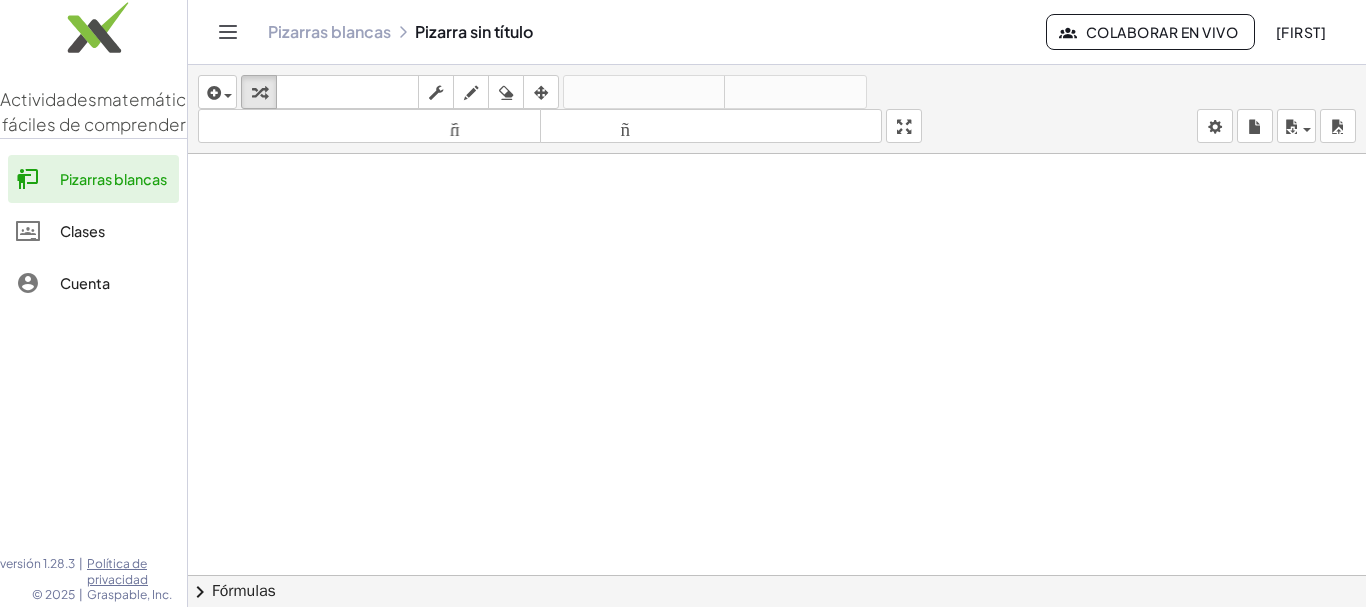 click at bounding box center (777, 489) 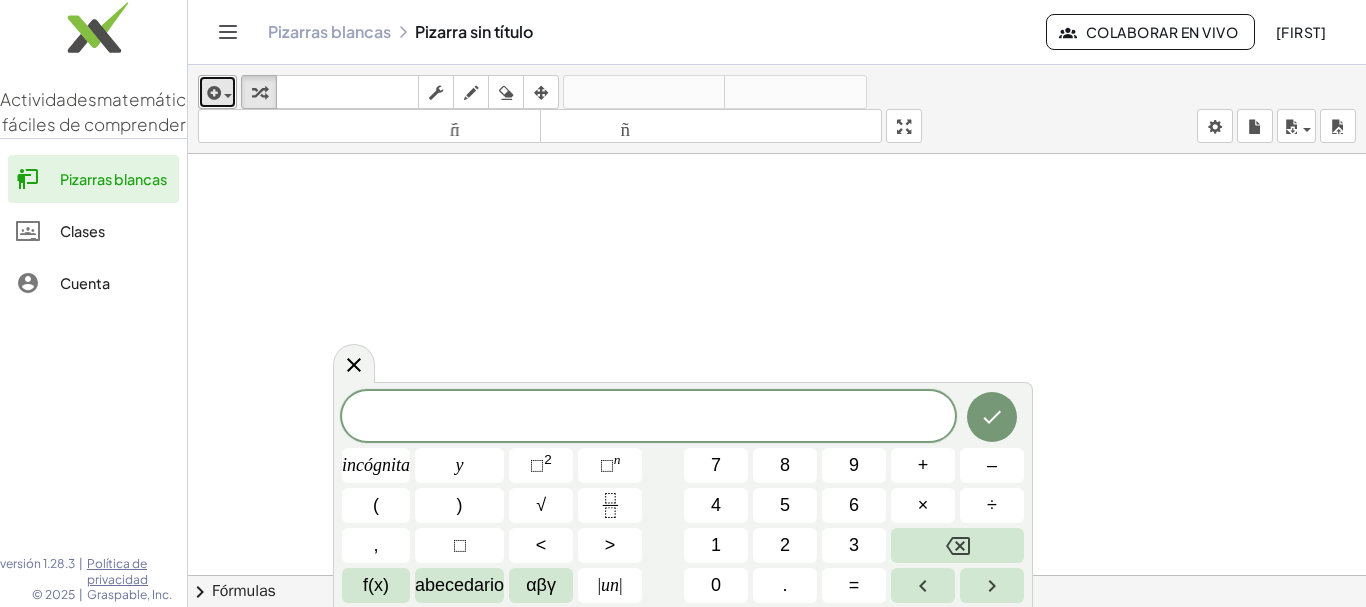 click on "insertar" at bounding box center [217, 92] 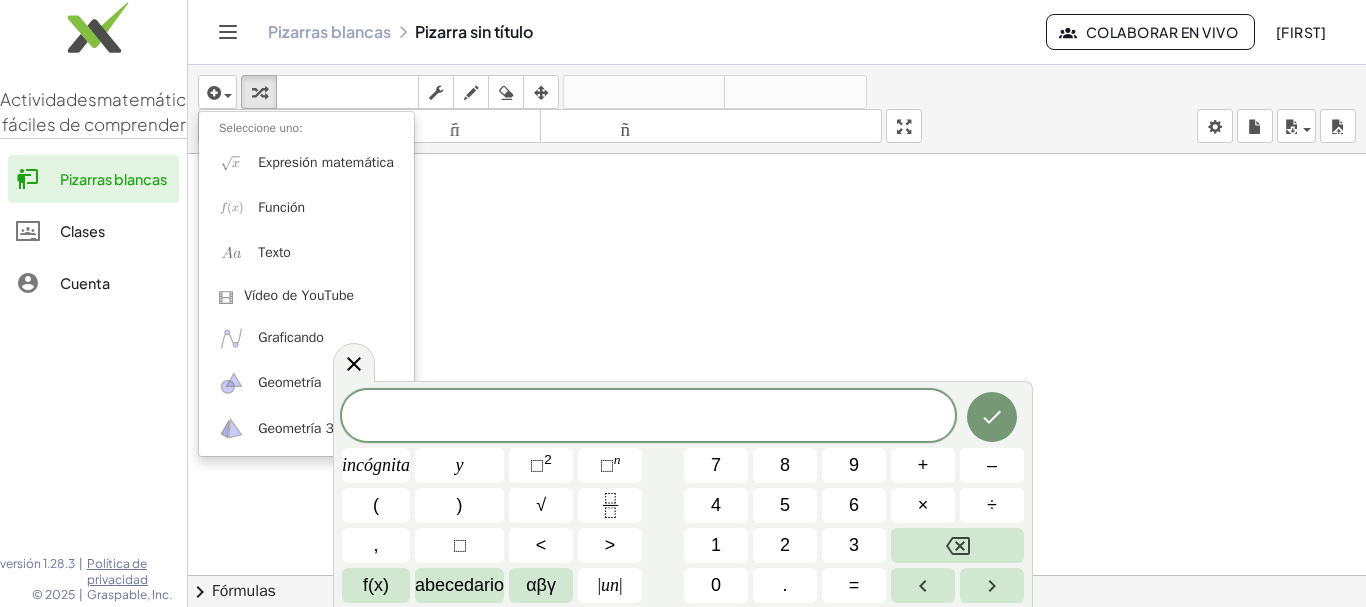 click 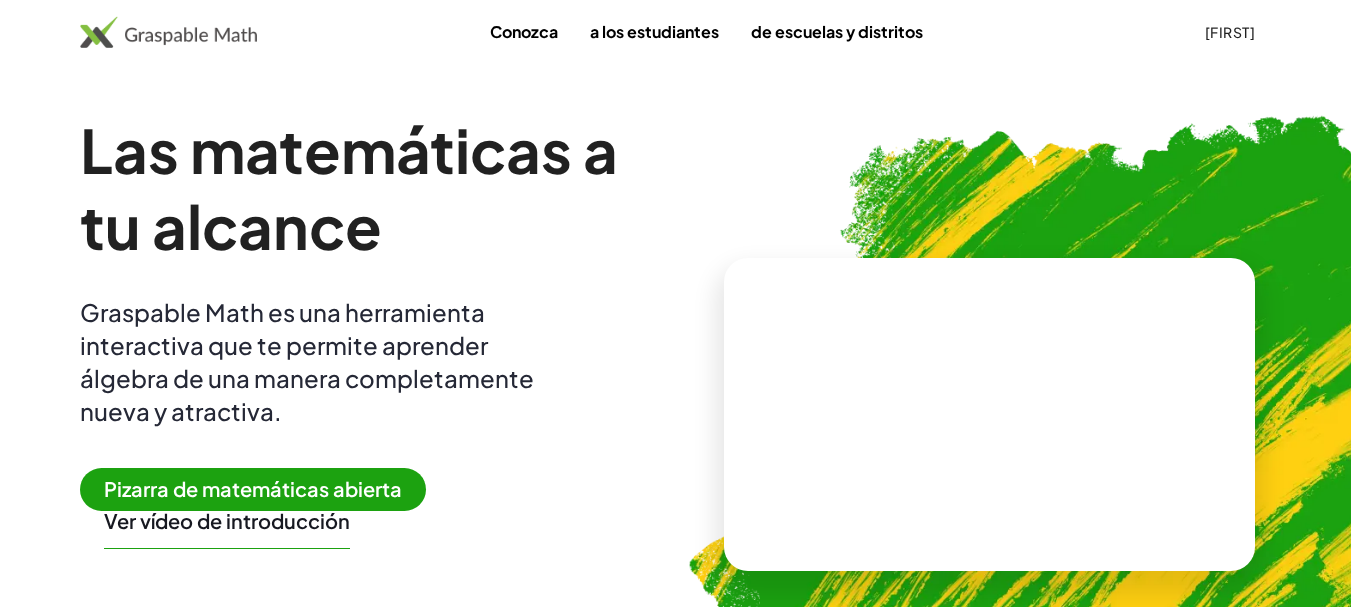 click on "Pizarra de matemáticas abierta" at bounding box center [253, 488] 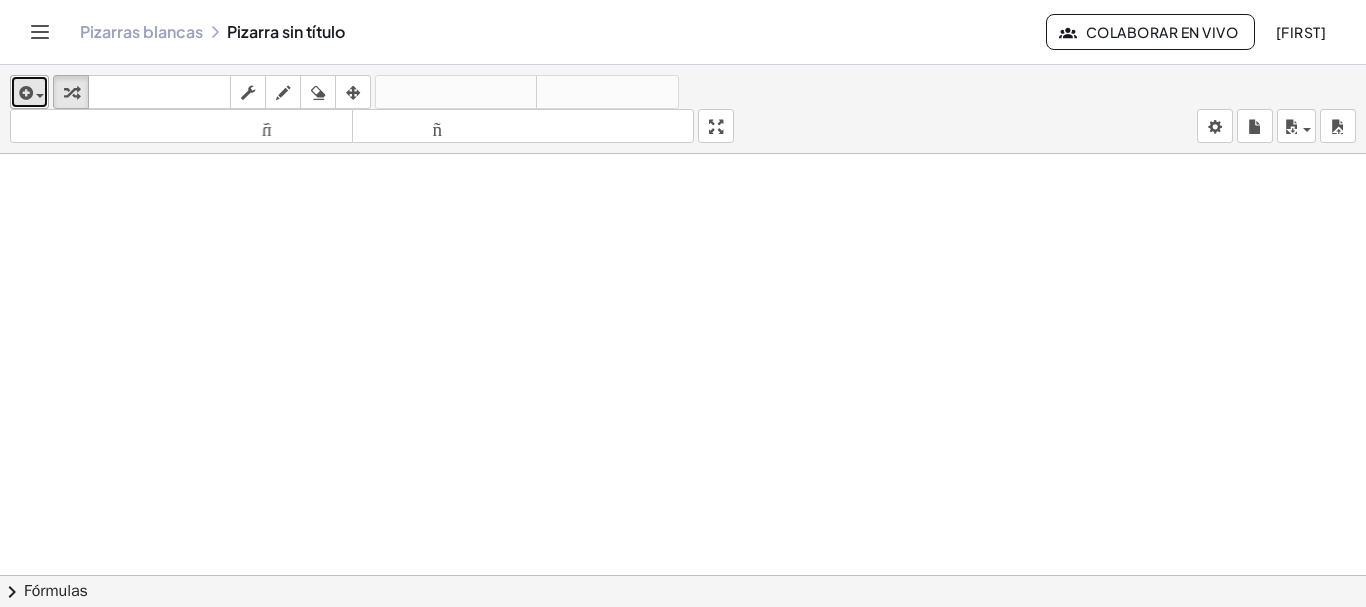 click at bounding box center (40, 96) 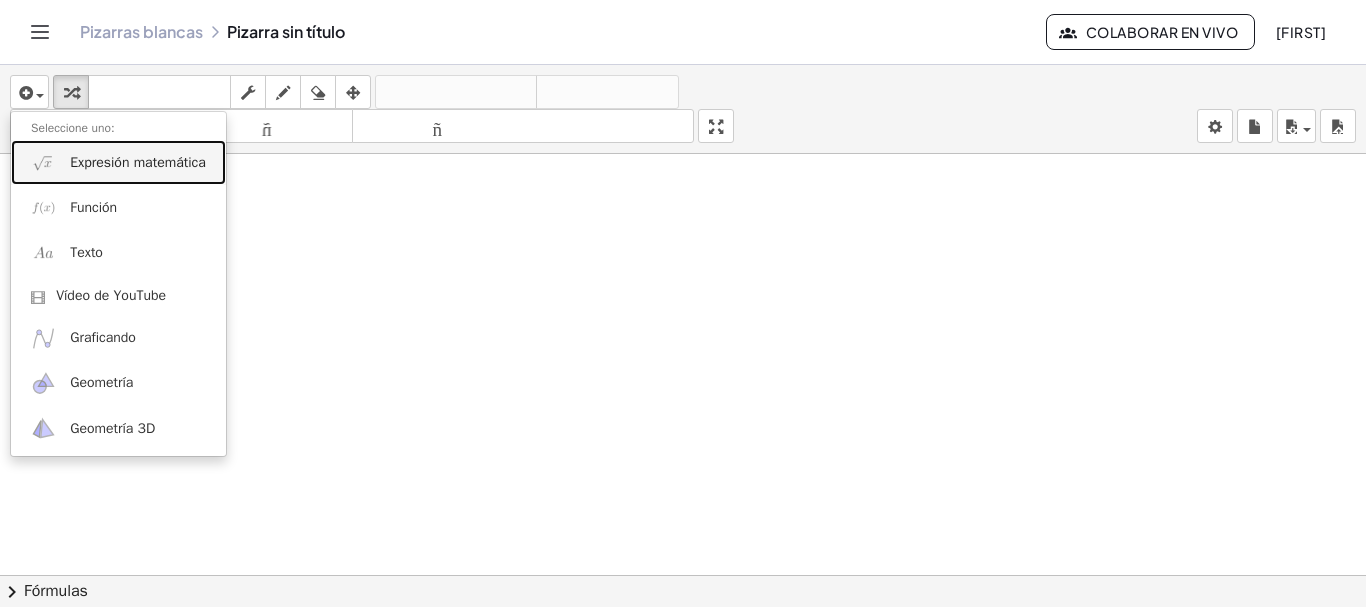 click on "Expresión matemática" at bounding box center [138, 162] 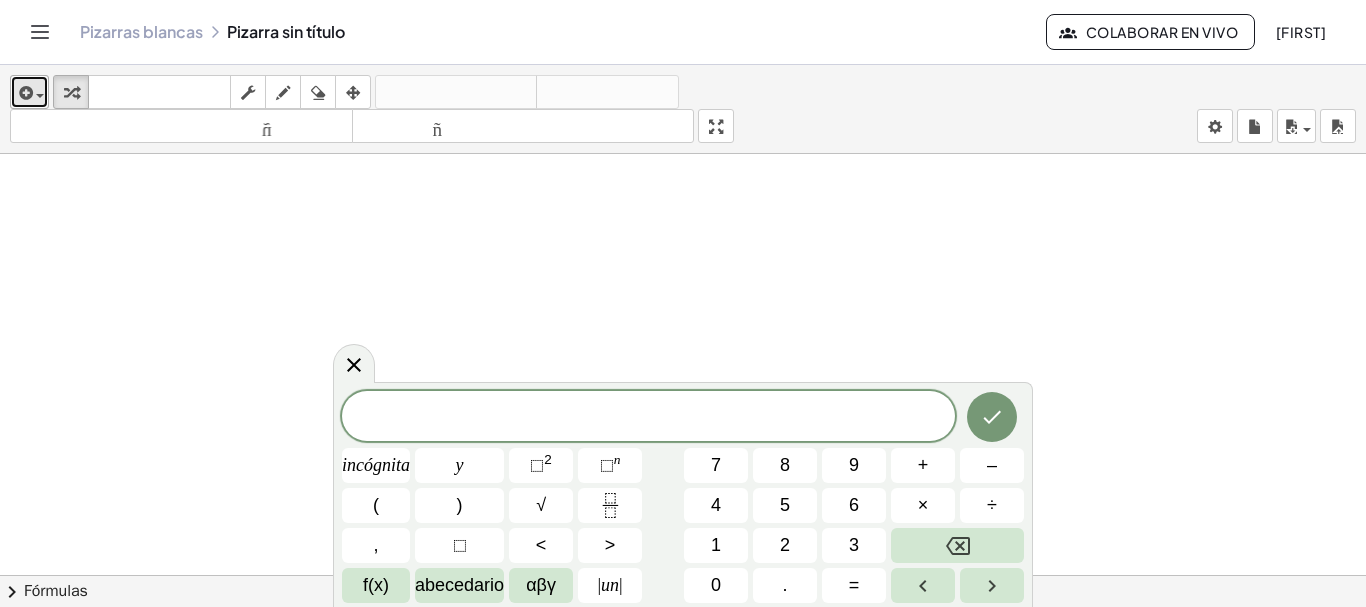 click at bounding box center [24, 93] 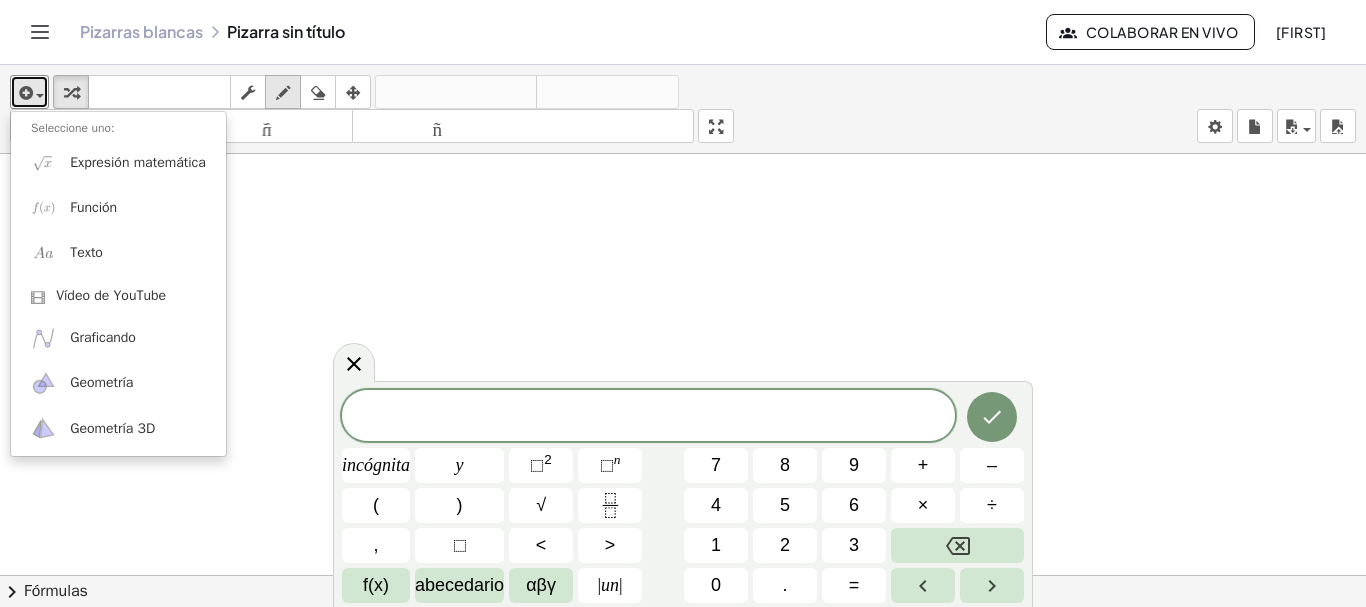 click at bounding box center (283, 92) 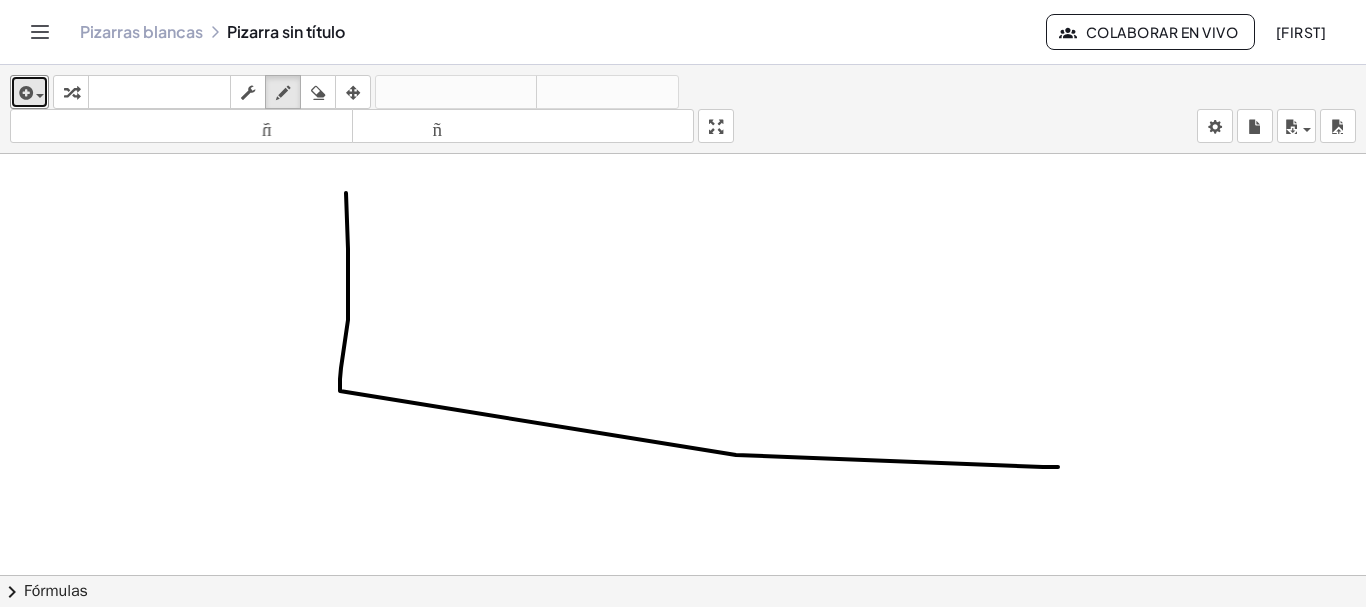 drag, startPoint x: 346, startPoint y: 193, endPoint x: 1058, endPoint y: 467, distance: 762.90234 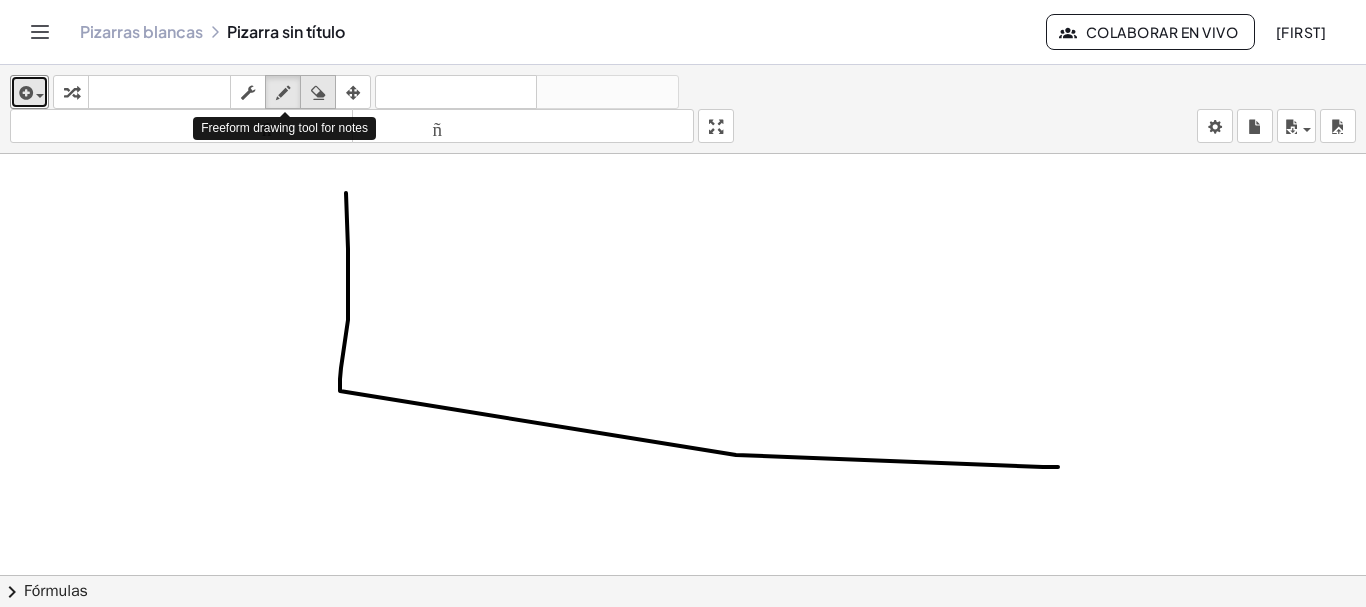 click at bounding box center (318, 93) 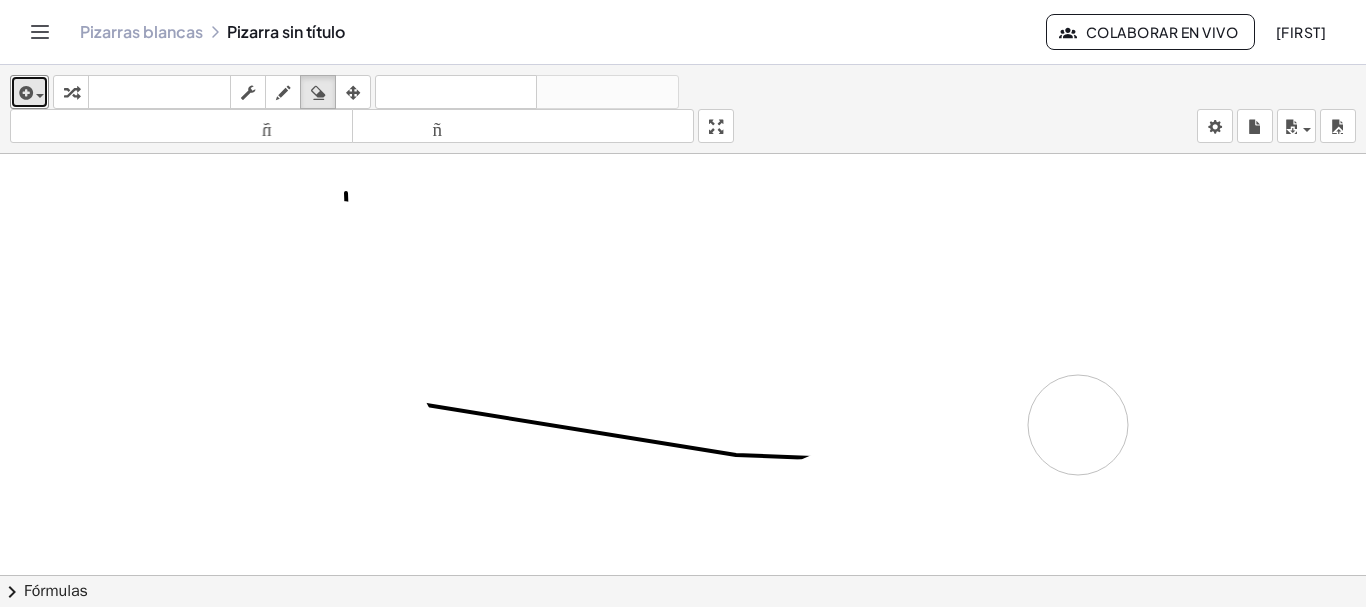 drag, startPoint x: 337, startPoint y: 277, endPoint x: 1080, endPoint y: 425, distance: 757.59686 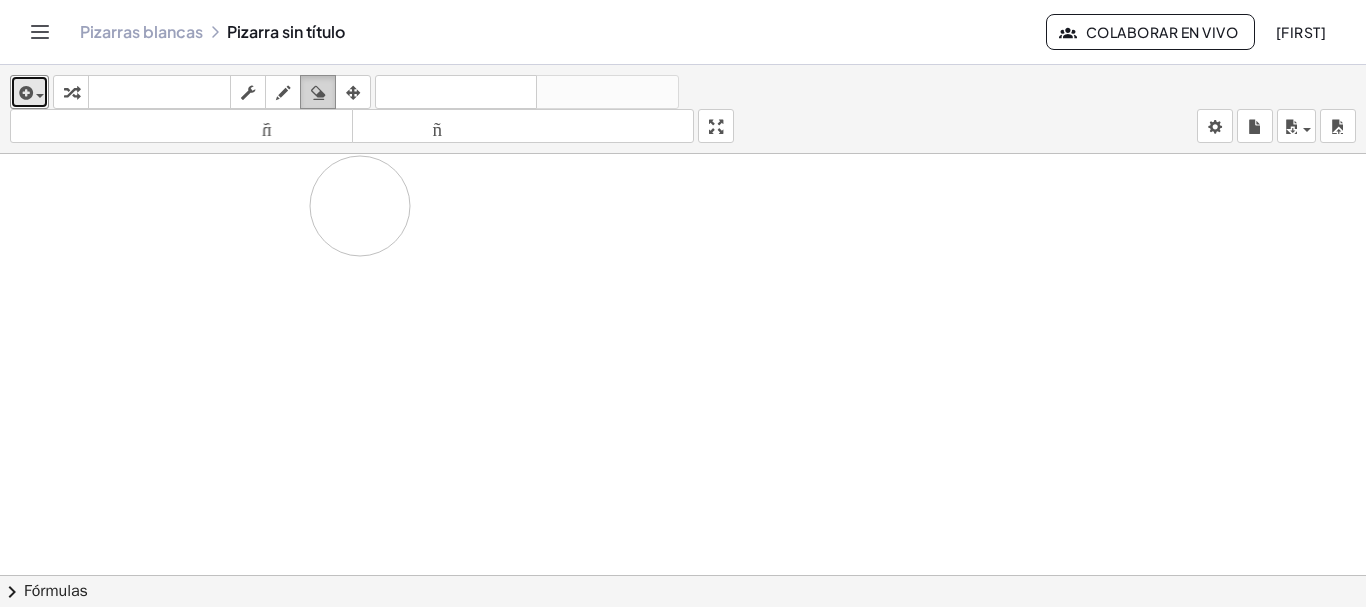 drag, startPoint x: 868, startPoint y: 446, endPoint x: 316, endPoint y: 85, distance: 659.5643 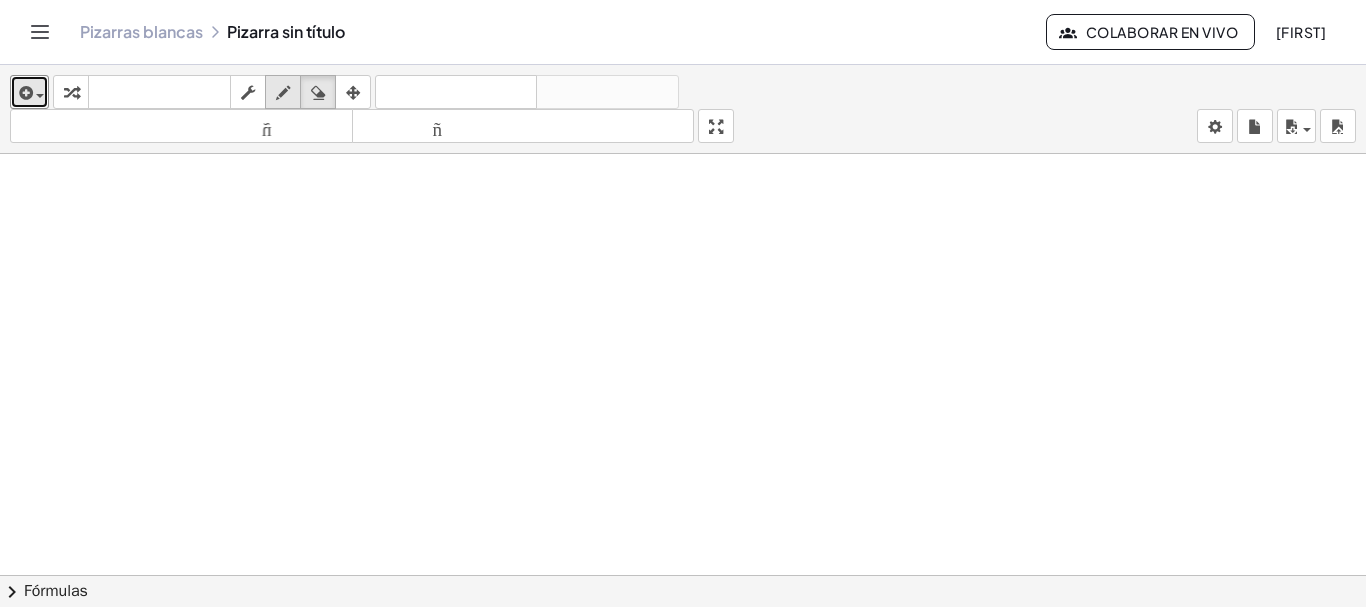 click at bounding box center (283, 92) 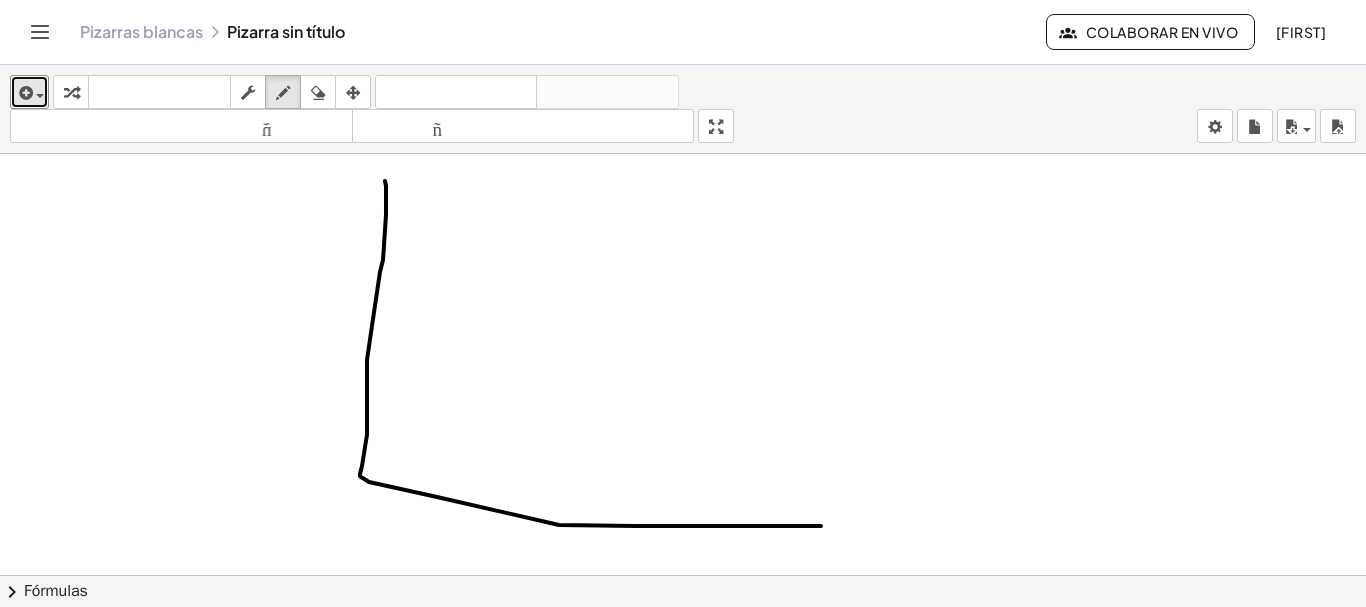 drag, startPoint x: 383, startPoint y: 260, endPoint x: 822, endPoint y: 526, distance: 513.3001 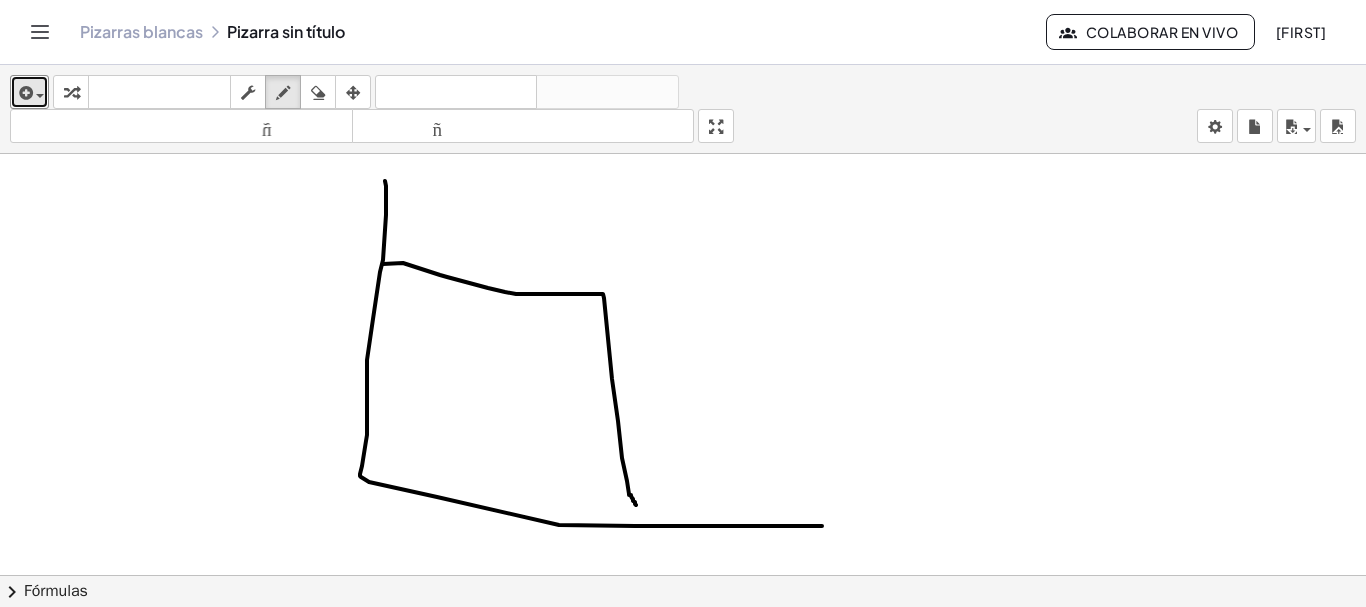 drag, startPoint x: 383, startPoint y: 264, endPoint x: 636, endPoint y: 505, distance: 349.4138 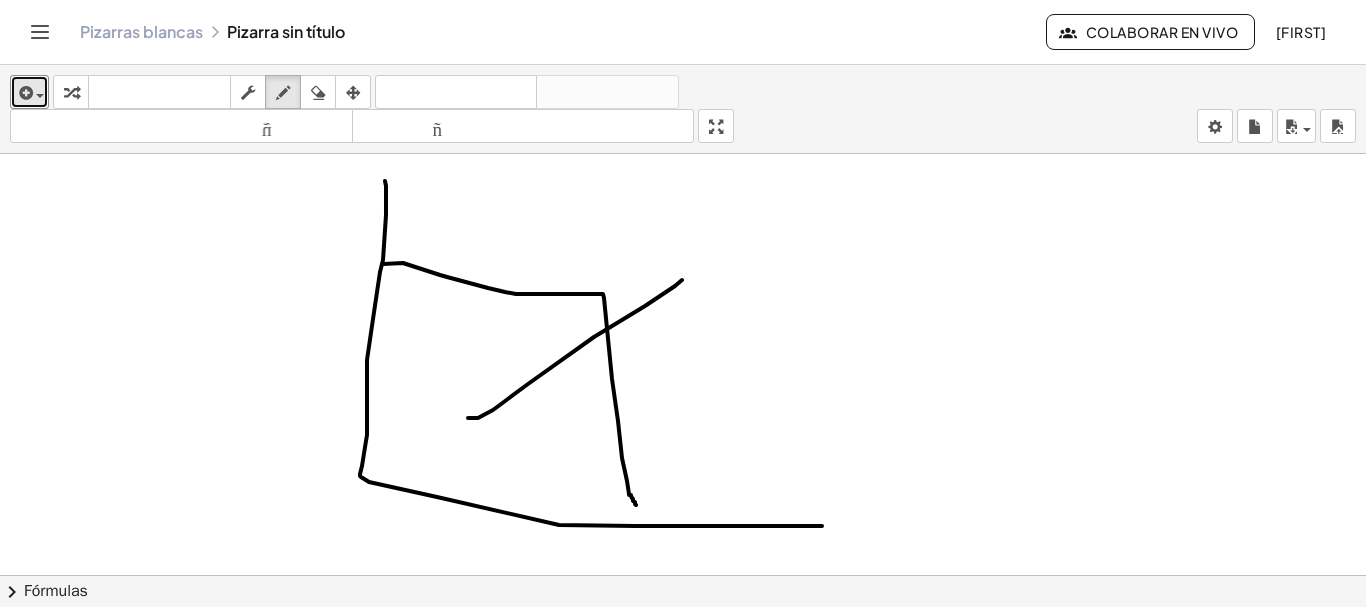 drag, startPoint x: 478, startPoint y: 418, endPoint x: 685, endPoint y: 275, distance: 251.59094 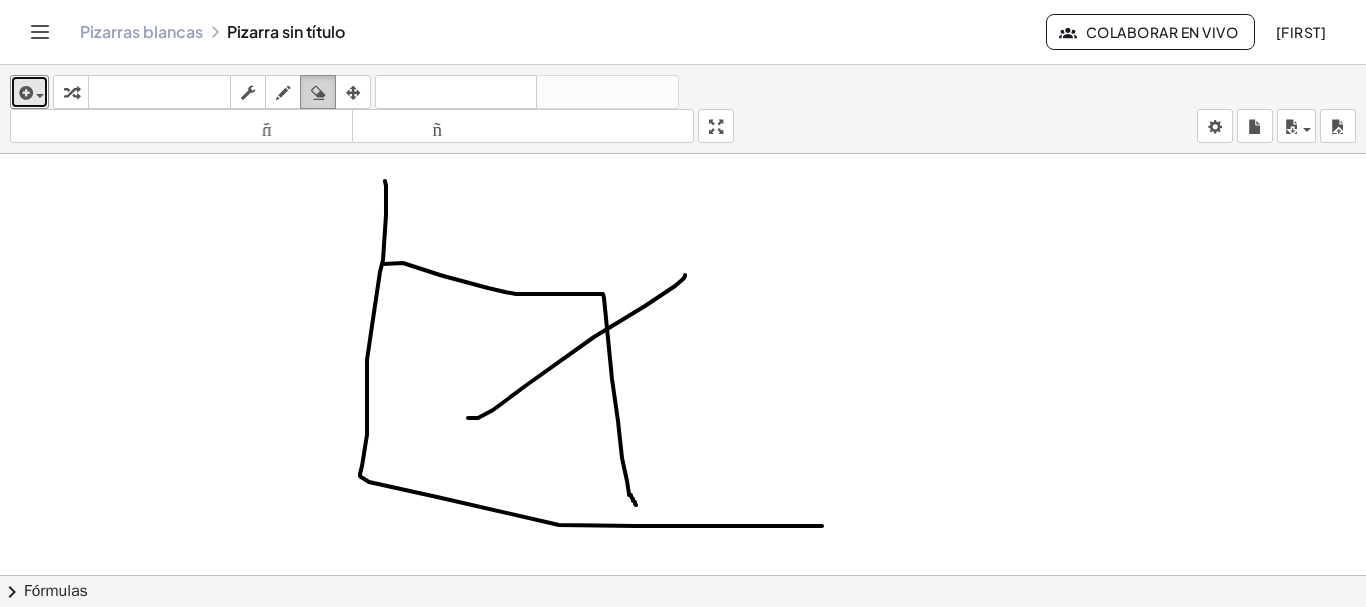 click on "borrar" at bounding box center [318, 92] 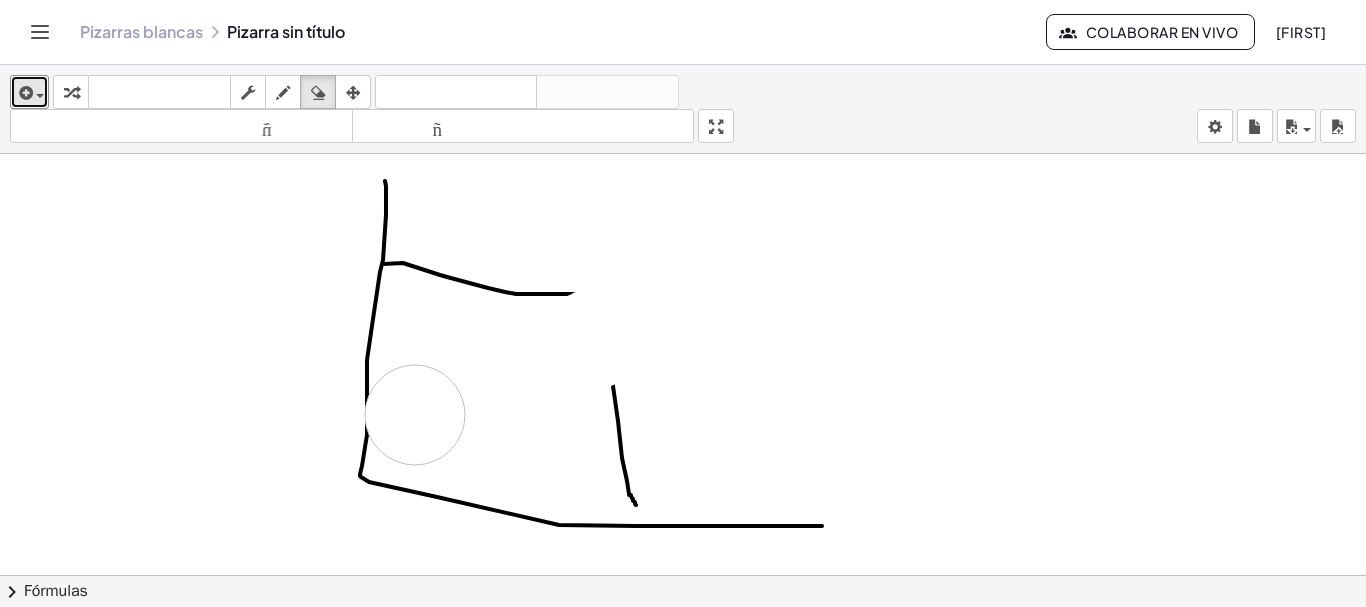 drag, startPoint x: 690, startPoint y: 266, endPoint x: 410, endPoint y: 418, distance: 318.59692 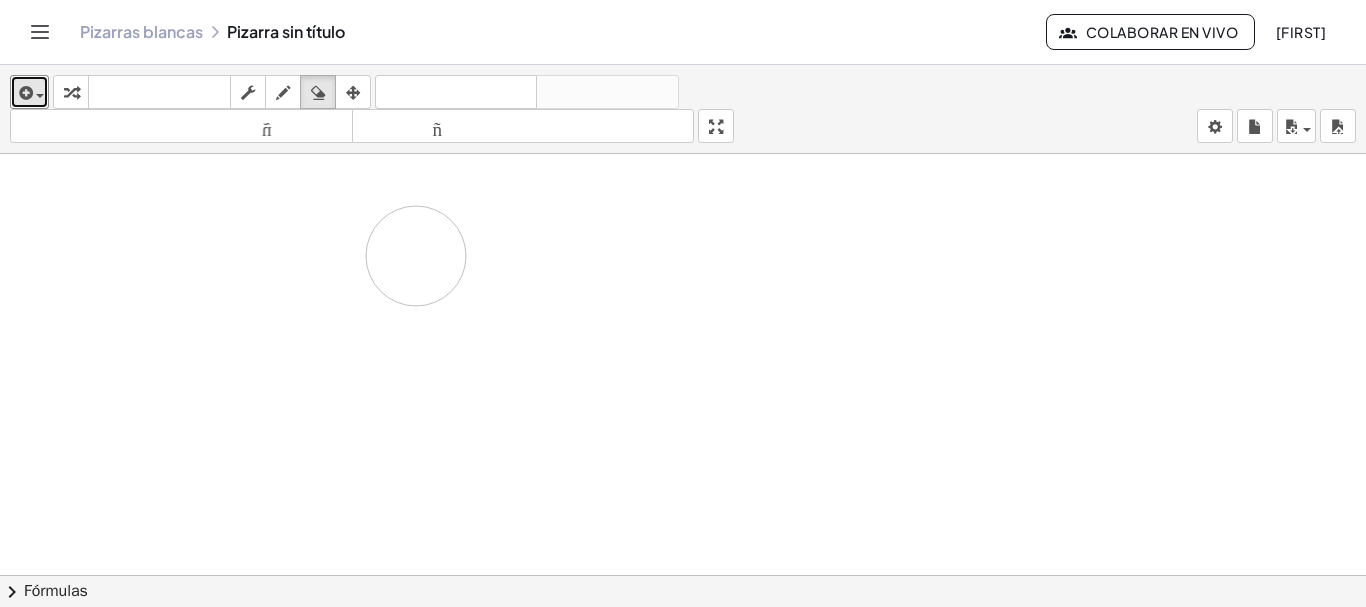 drag, startPoint x: 394, startPoint y: 192, endPoint x: 416, endPoint y: 256, distance: 67.6757 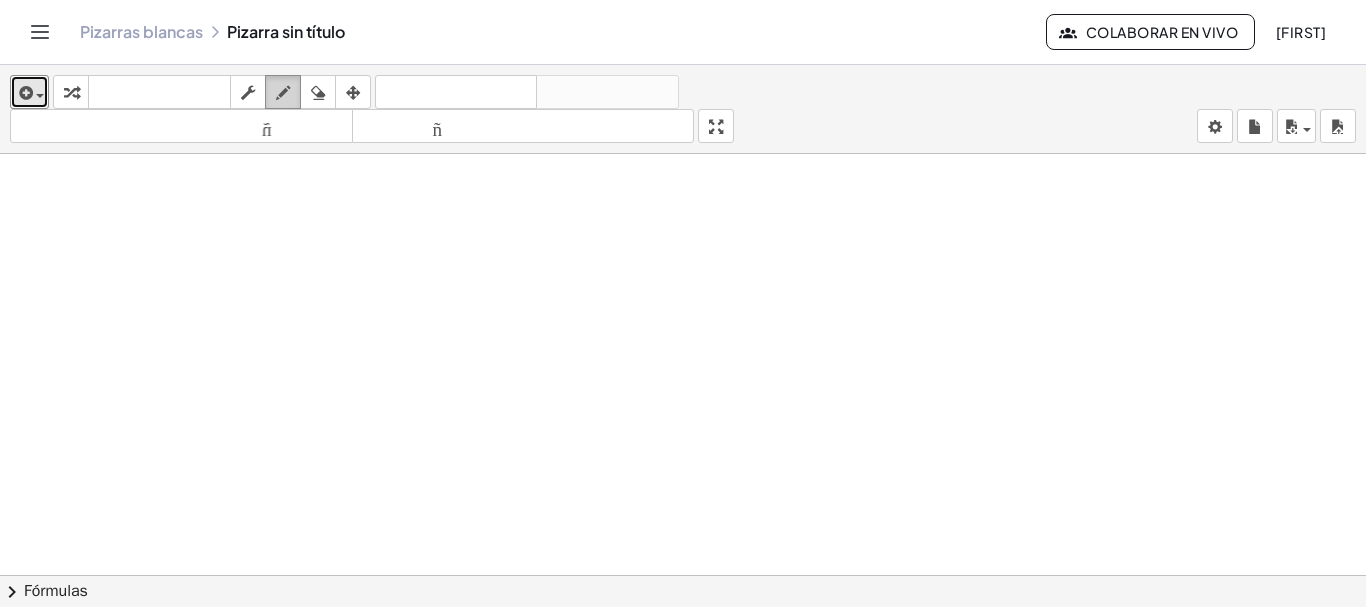 click at bounding box center (283, 92) 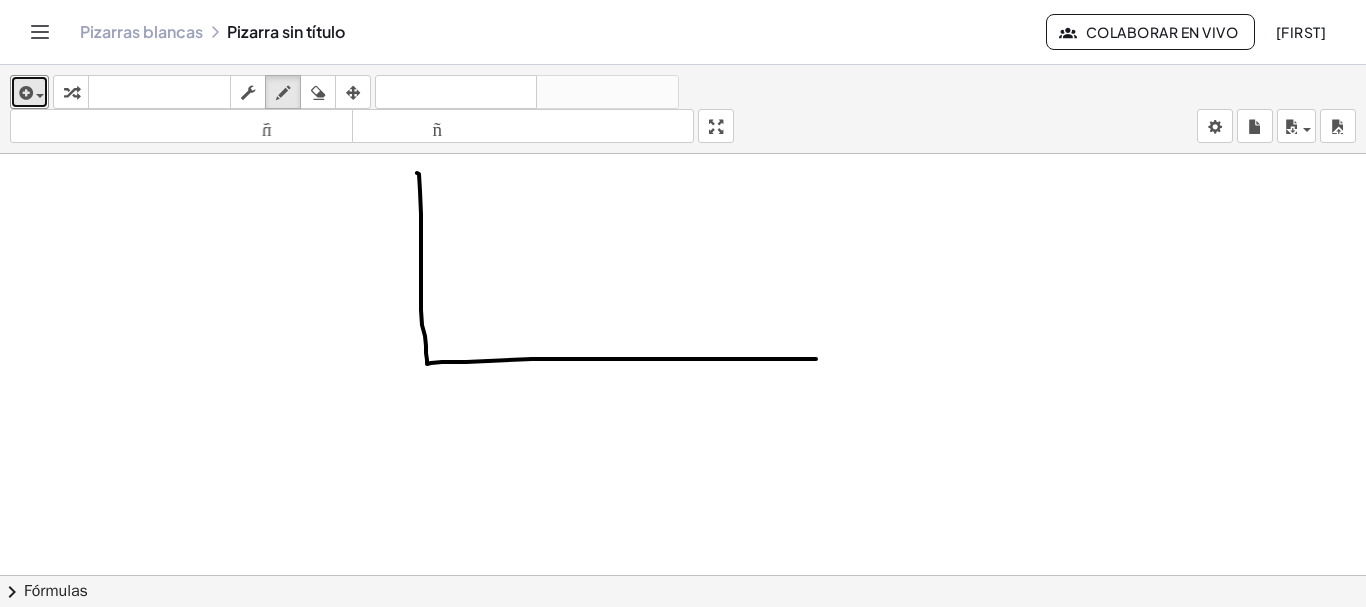 drag, startPoint x: 417, startPoint y: 173, endPoint x: 816, endPoint y: 359, distance: 440.22382 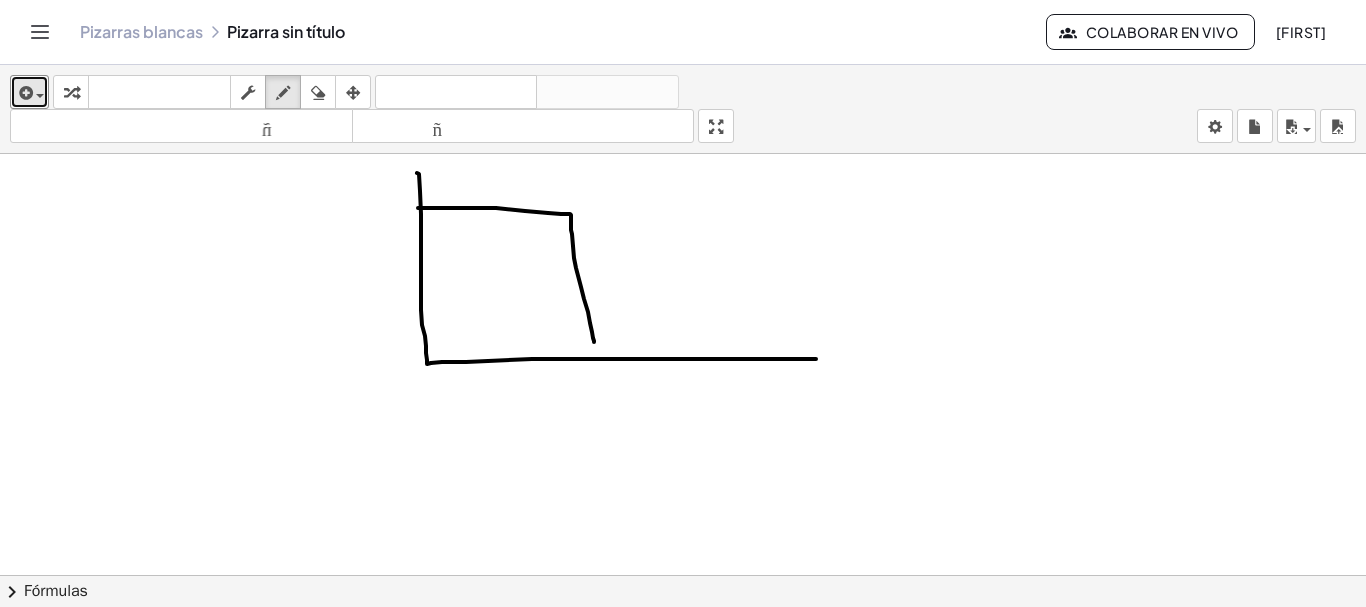 drag, startPoint x: 434, startPoint y: 208, endPoint x: 594, endPoint y: 342, distance: 208.70074 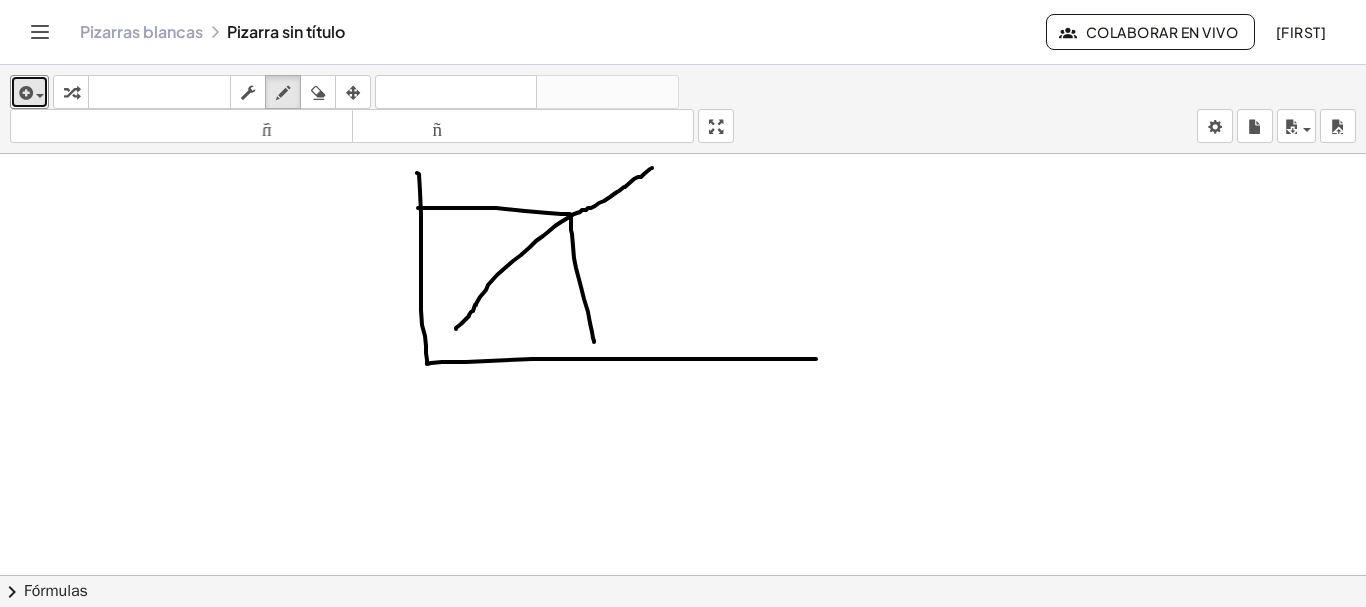 drag, startPoint x: 650, startPoint y: 169, endPoint x: 456, endPoint y: 329, distance: 251.4677 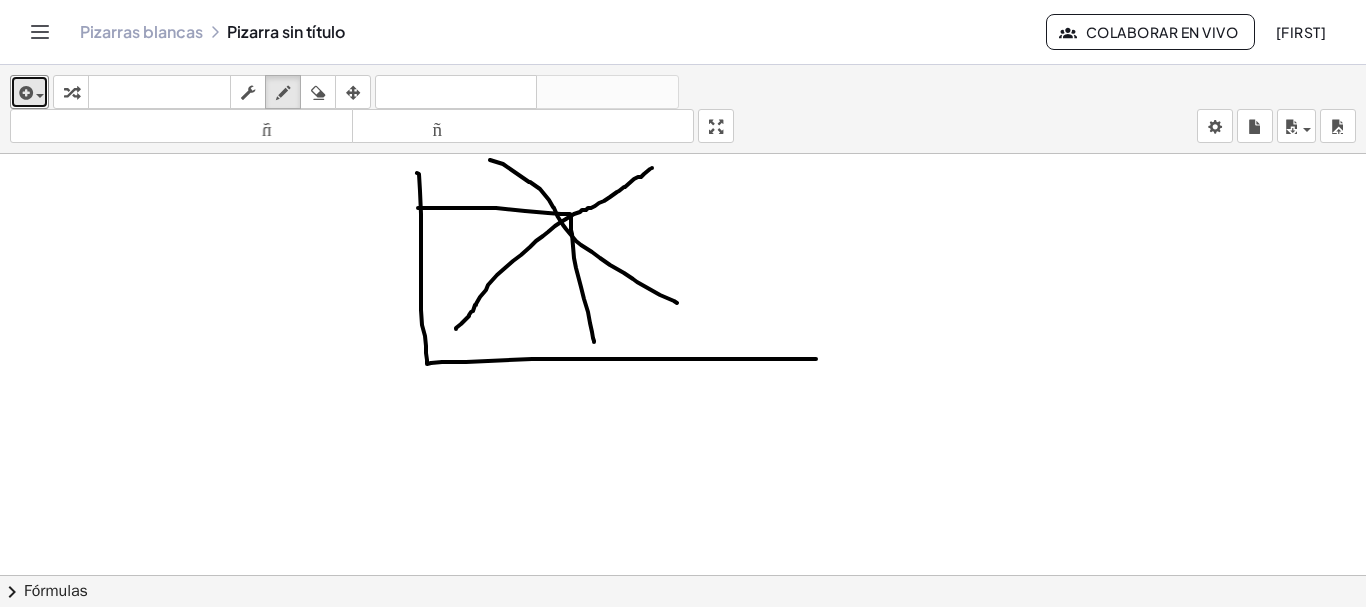 drag, startPoint x: 503, startPoint y: 164, endPoint x: 677, endPoint y: 303, distance: 222.70384 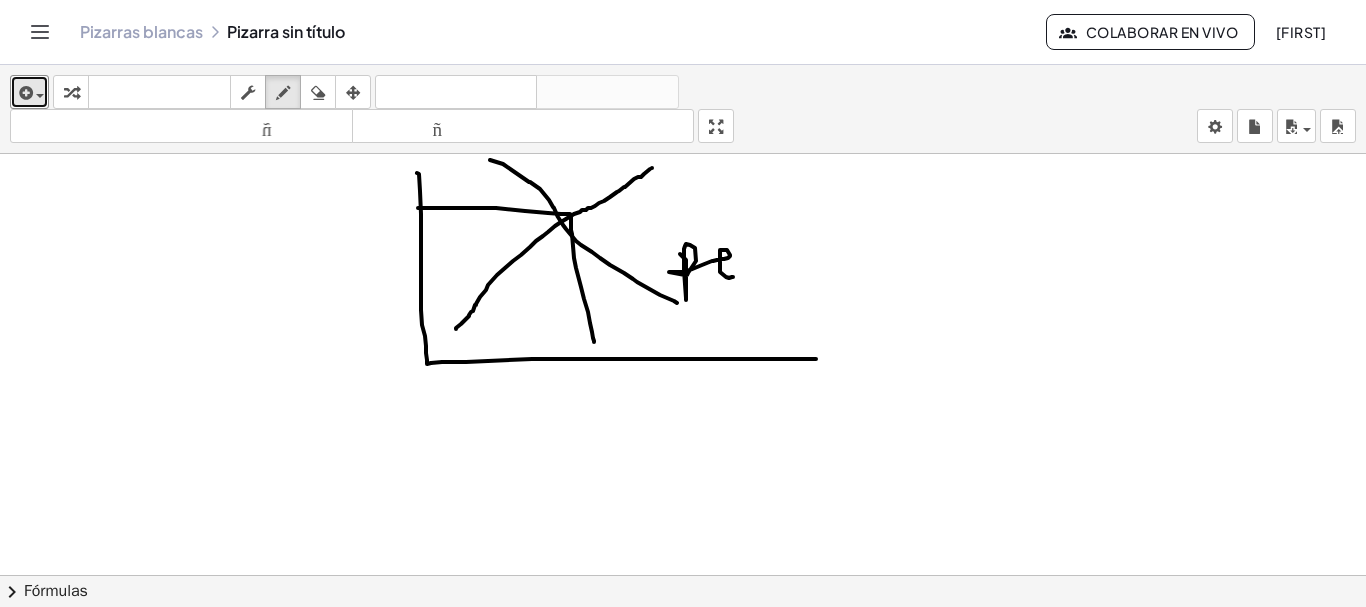 drag, startPoint x: 686, startPoint y: 260, endPoint x: 733, endPoint y: 277, distance: 49.979996 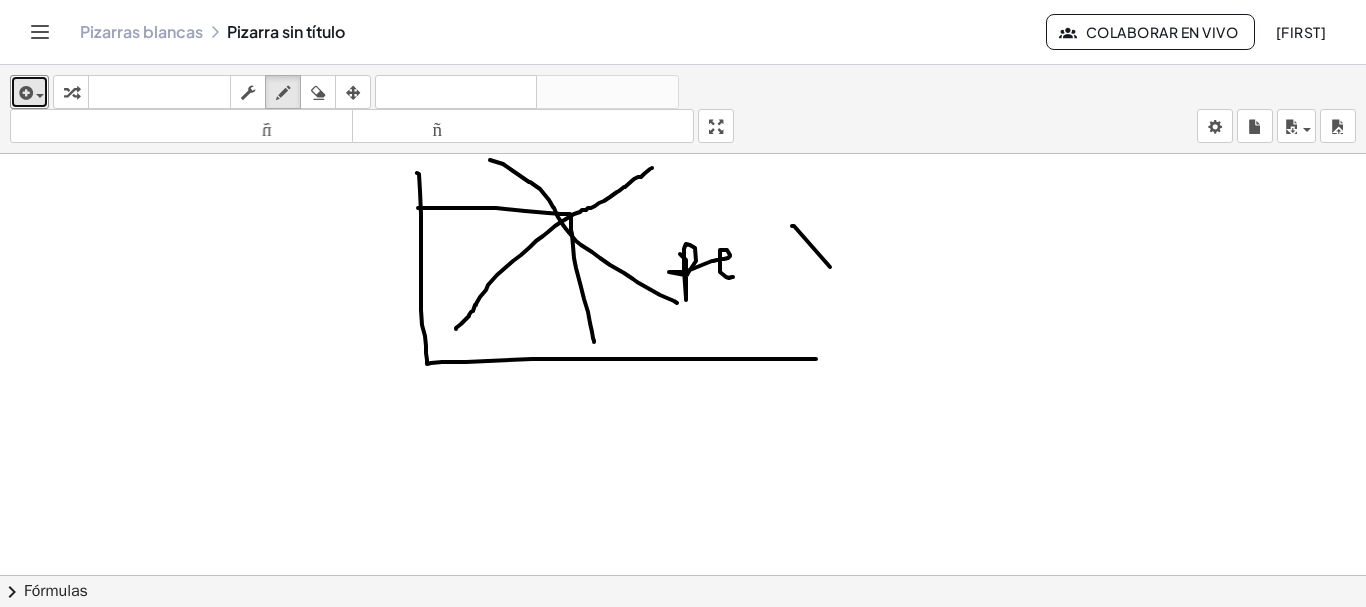 drag, startPoint x: 830, startPoint y: 267, endPoint x: 847, endPoint y: 238, distance: 33.61547 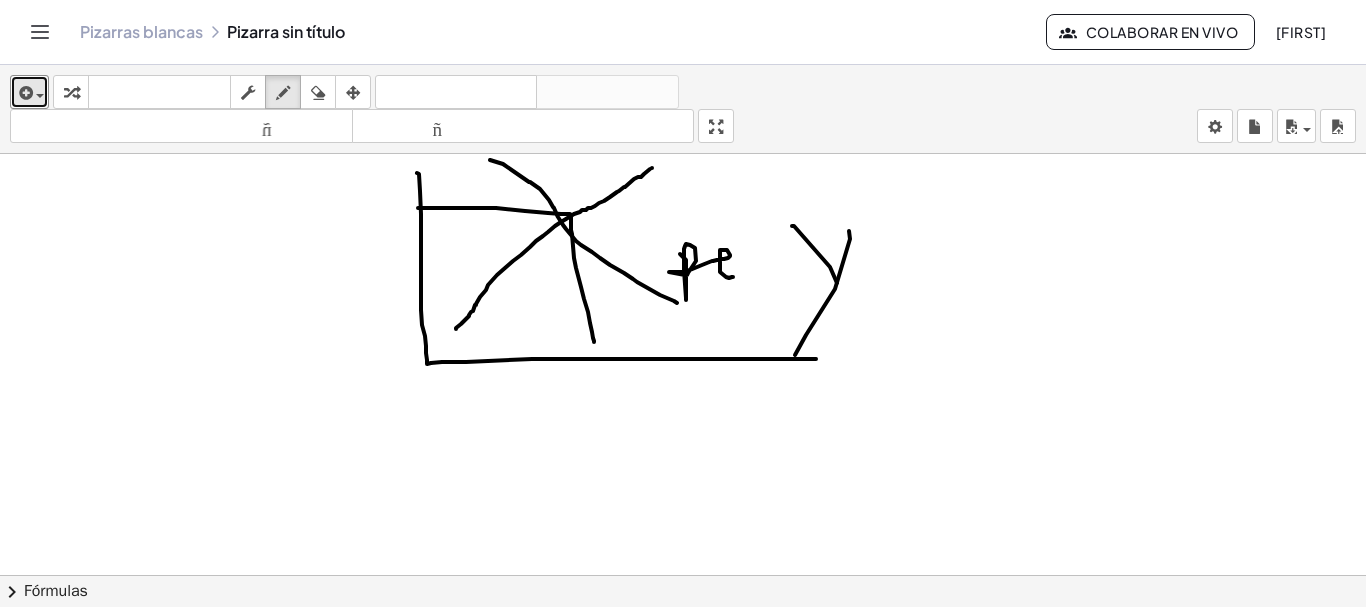 drag, startPoint x: 806, startPoint y: 335, endPoint x: 795, endPoint y: 355, distance: 22.825424 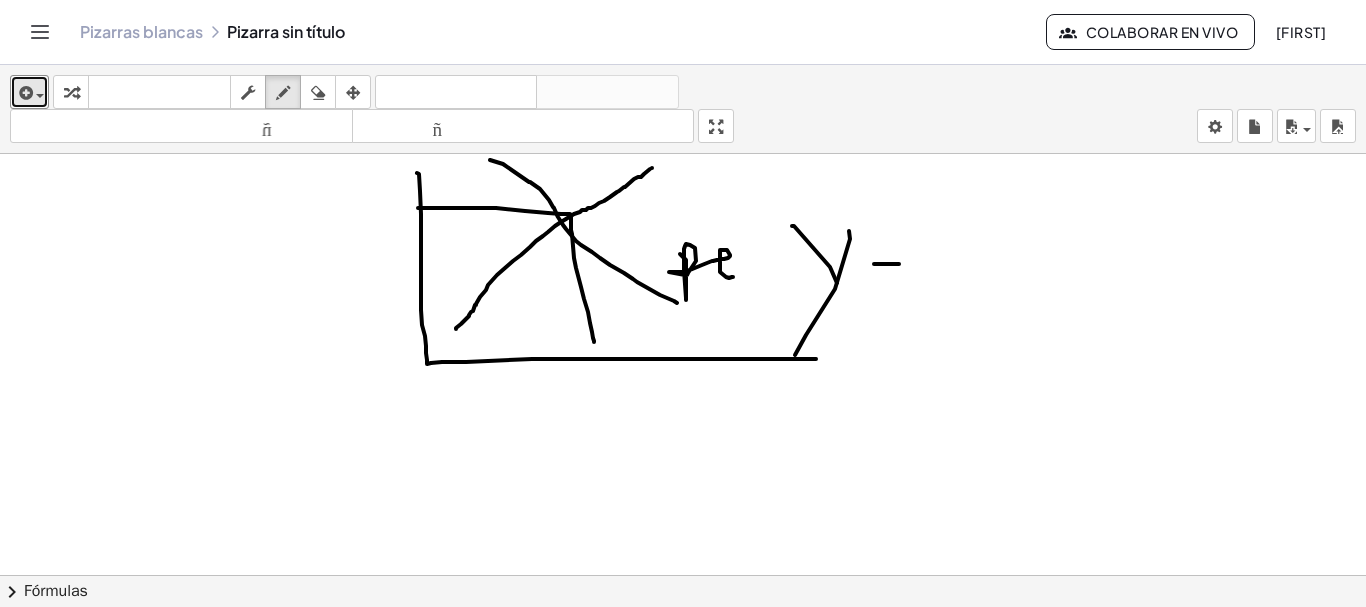 drag, startPoint x: 889, startPoint y: 264, endPoint x: 798, endPoint y: 301, distance: 98.23441 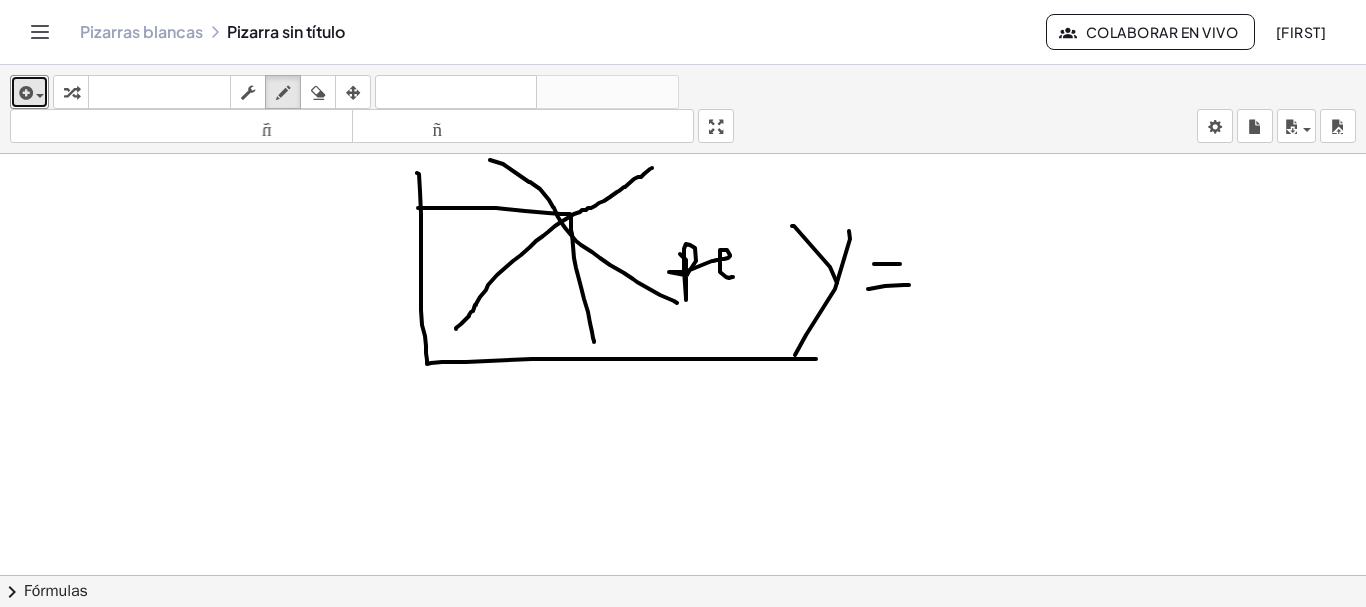 click at bounding box center (683, 589) 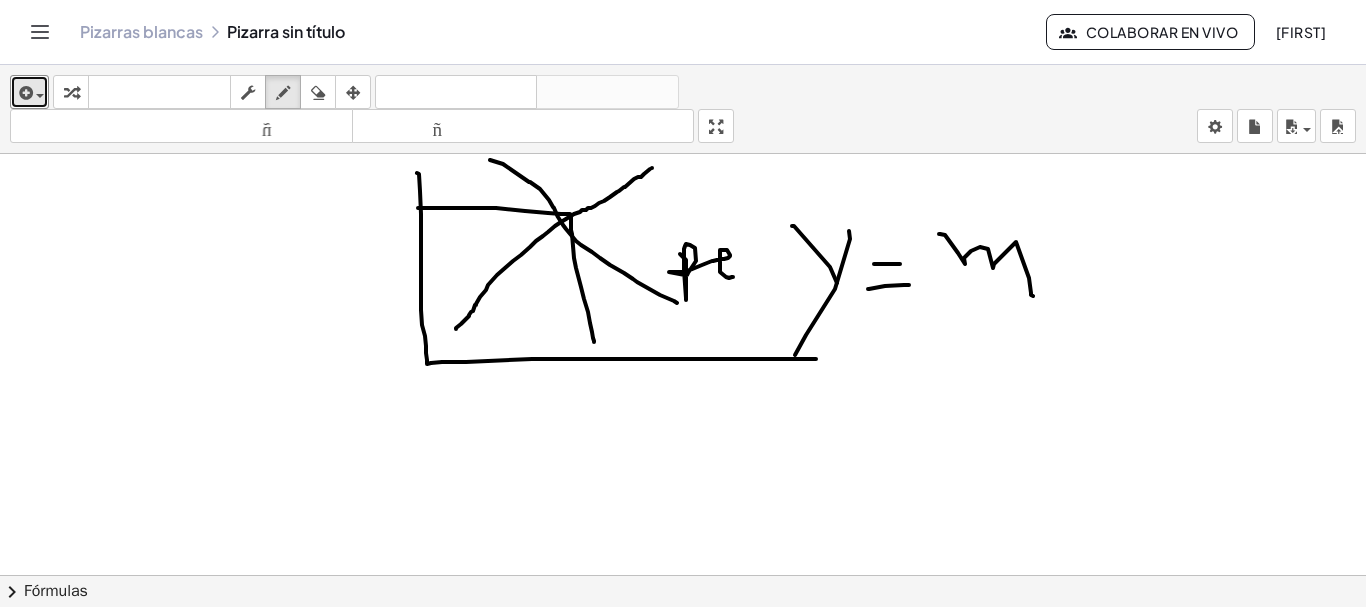 drag, startPoint x: 939, startPoint y: 234, endPoint x: 1033, endPoint y: 296, distance: 112.60551 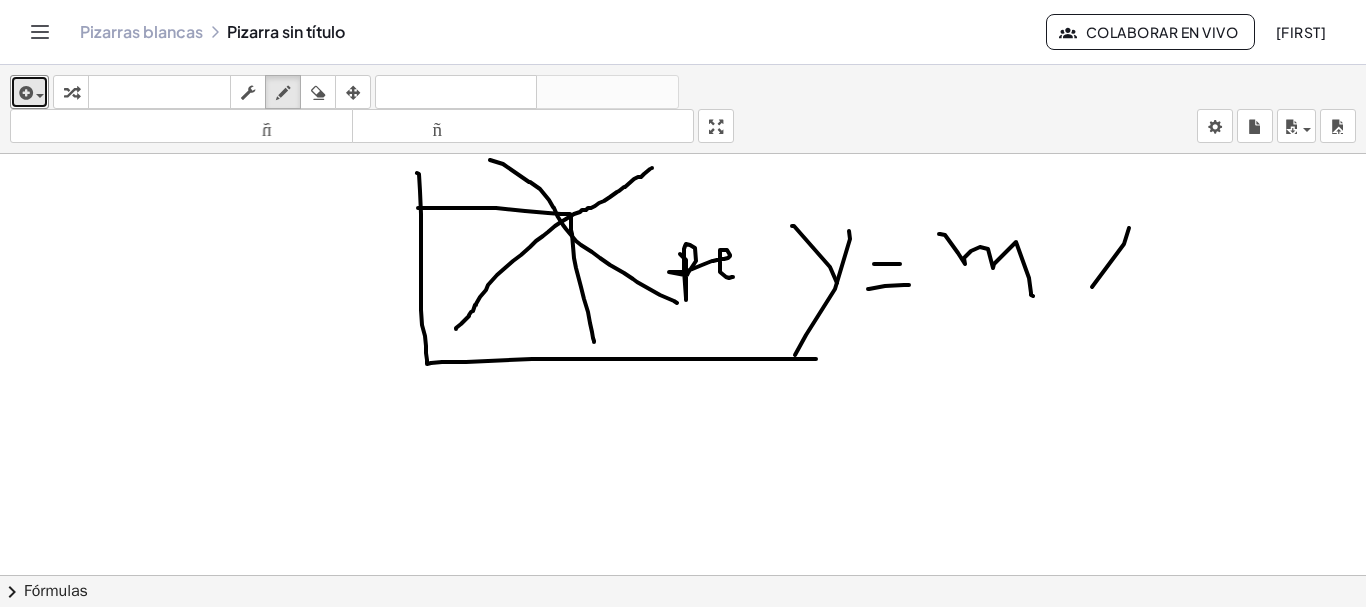 drag, startPoint x: 1092, startPoint y: 287, endPoint x: 1080, endPoint y: 252, distance: 37 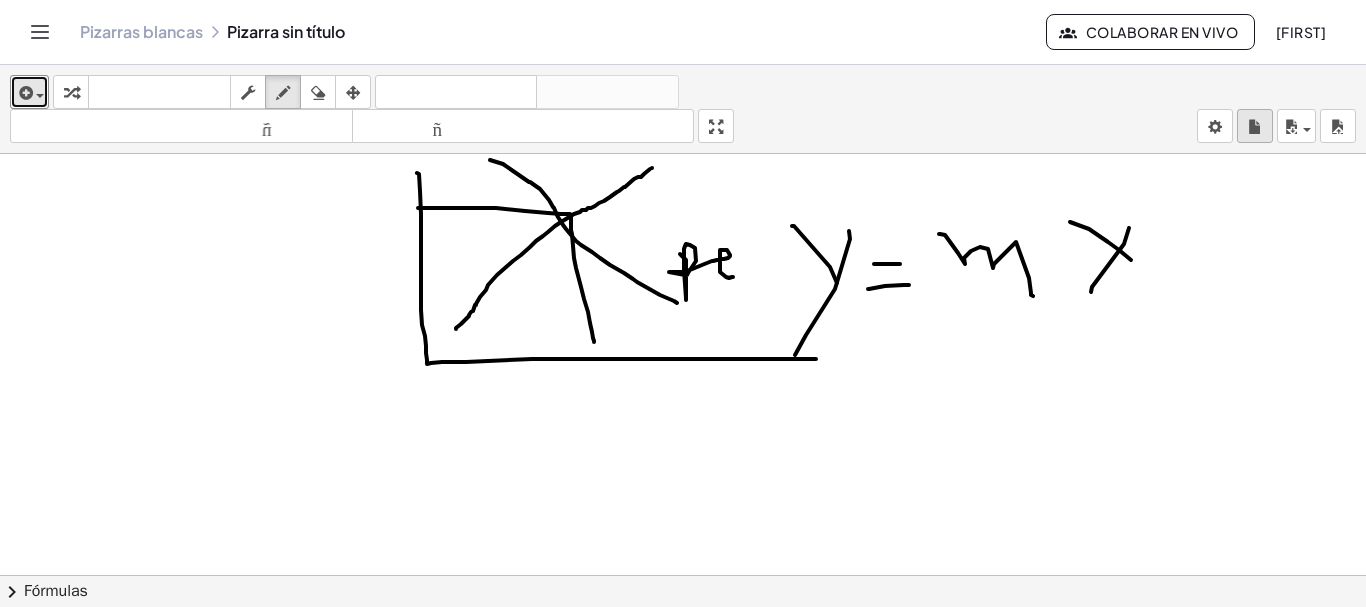 drag, startPoint x: 1089, startPoint y: 229, endPoint x: 1248, endPoint y: 131, distance: 186.77527 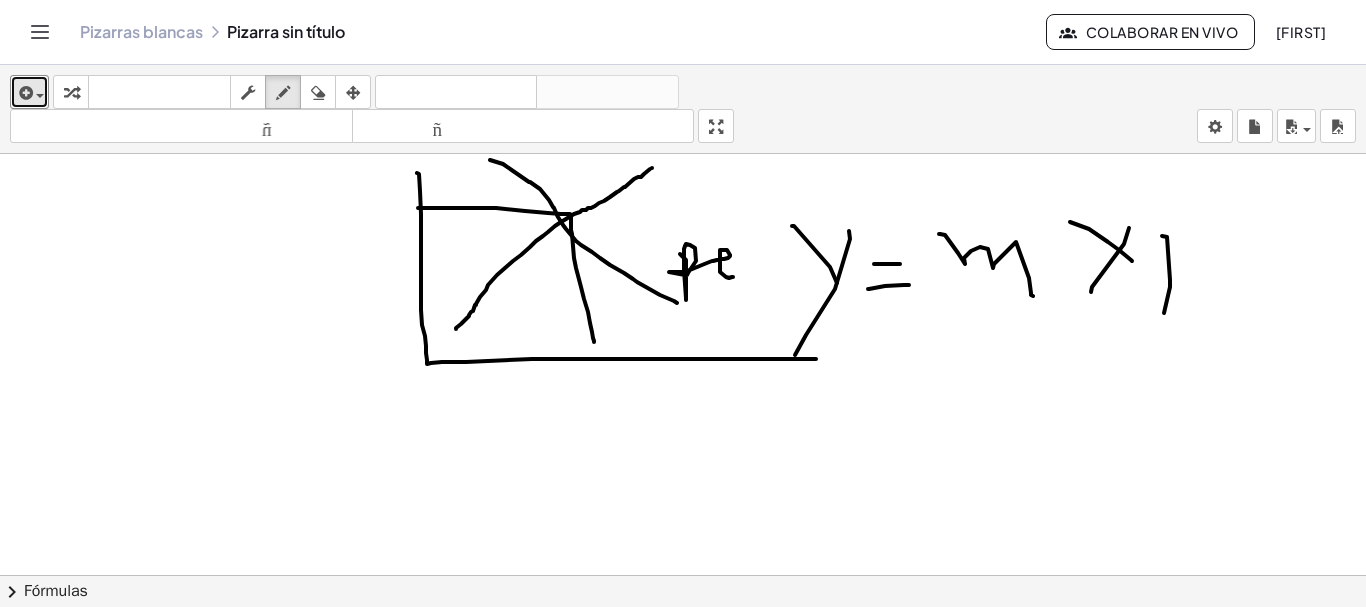 drag, startPoint x: 1167, startPoint y: 237, endPoint x: 1161, endPoint y: 314, distance: 77.23341 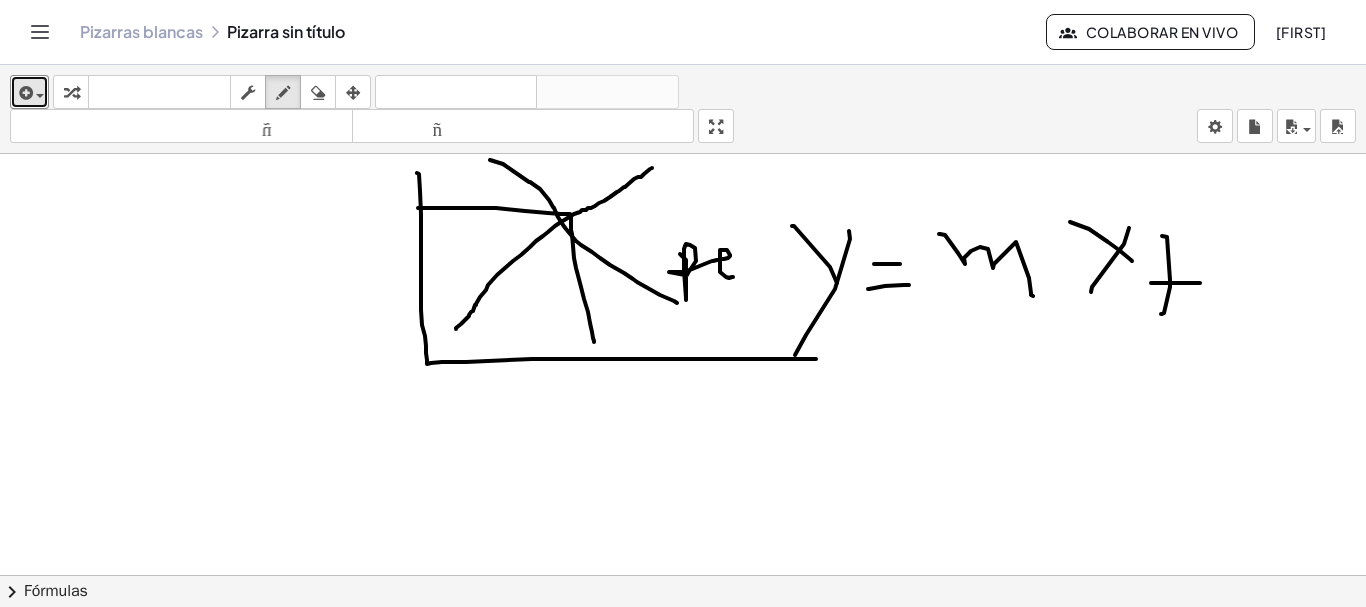 drag, startPoint x: 1155, startPoint y: 283, endPoint x: 1201, endPoint y: 225, distance: 74.02702 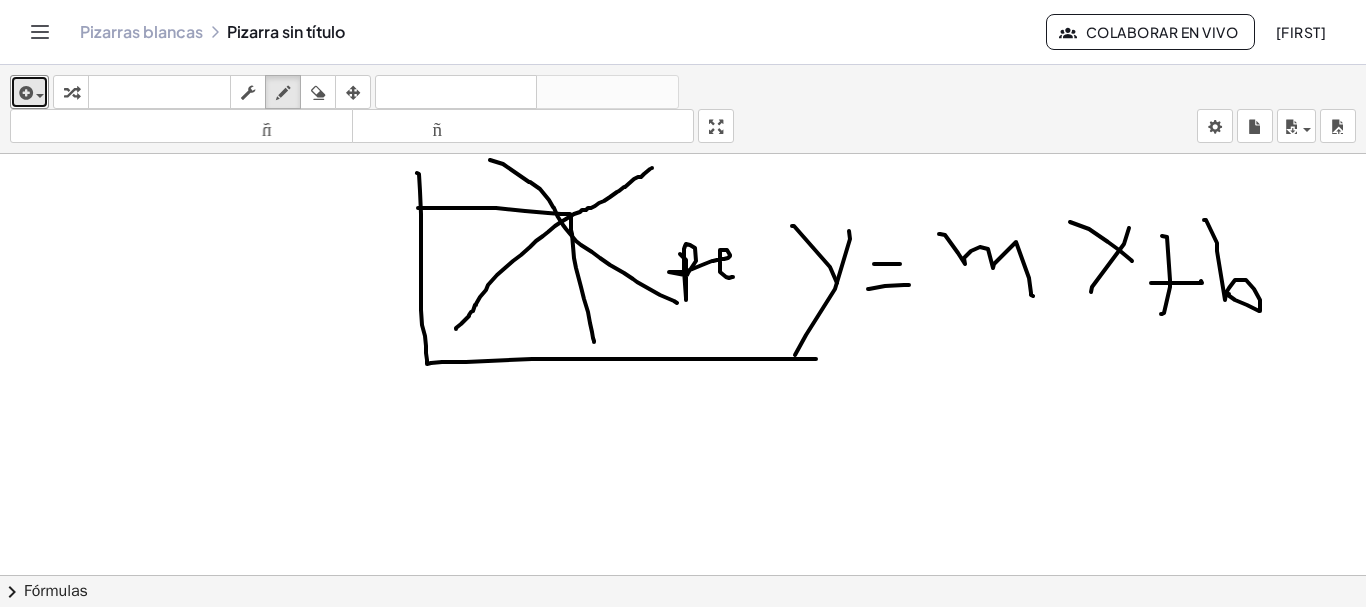 click at bounding box center [683, 589] 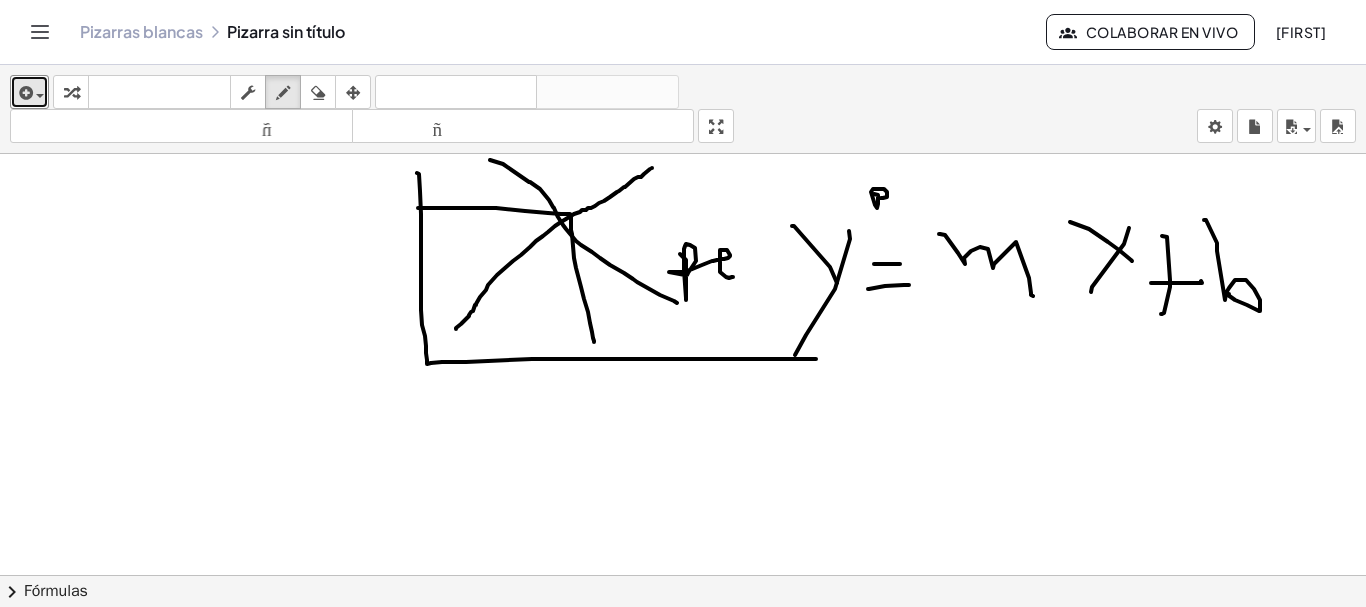 click at bounding box center (683, 589) 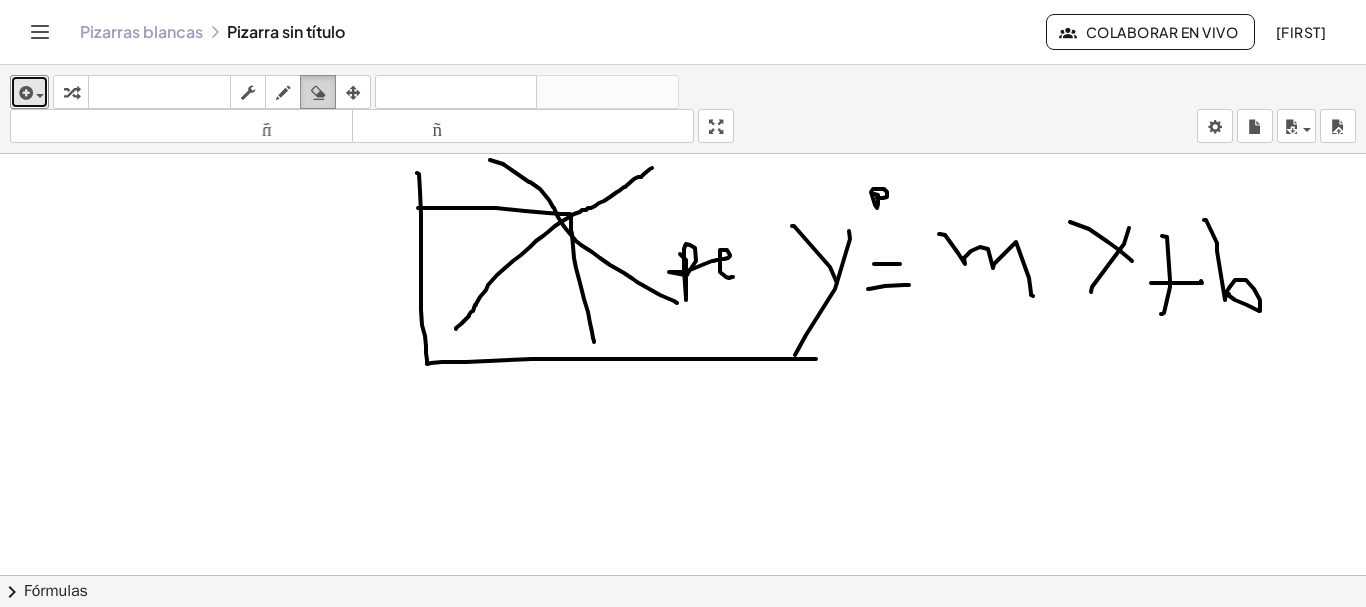 click at bounding box center [318, 93] 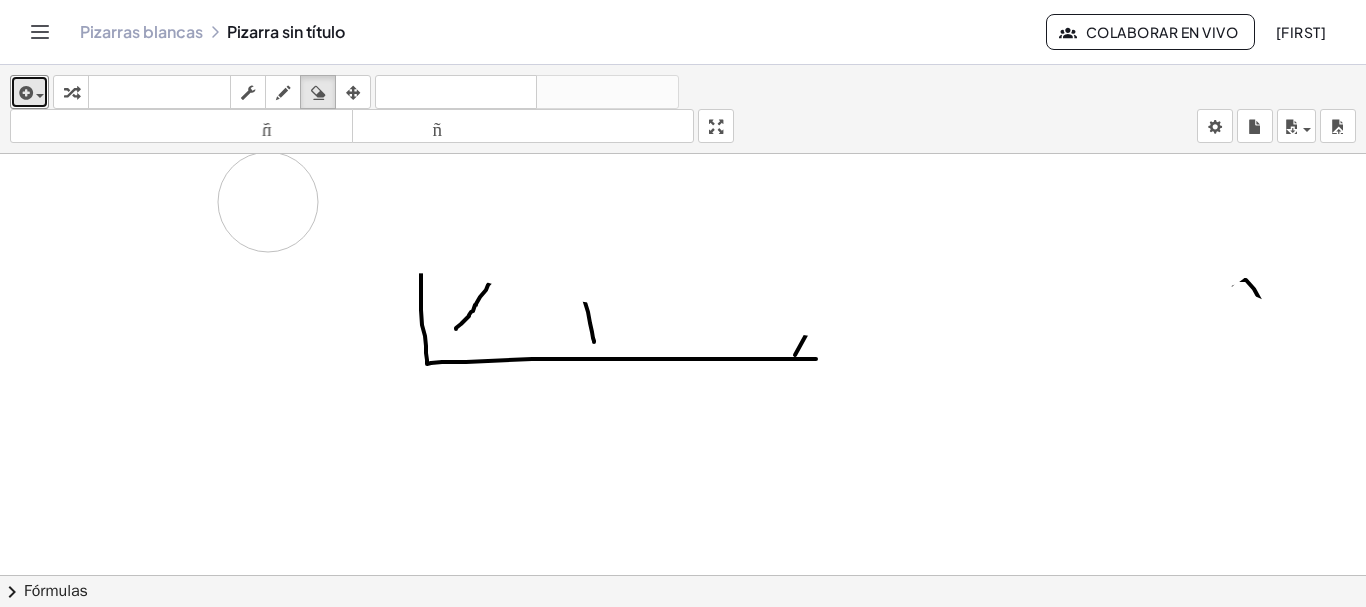 drag, startPoint x: 1348, startPoint y: 367, endPoint x: 1120, endPoint y: 269, distance: 248.1693 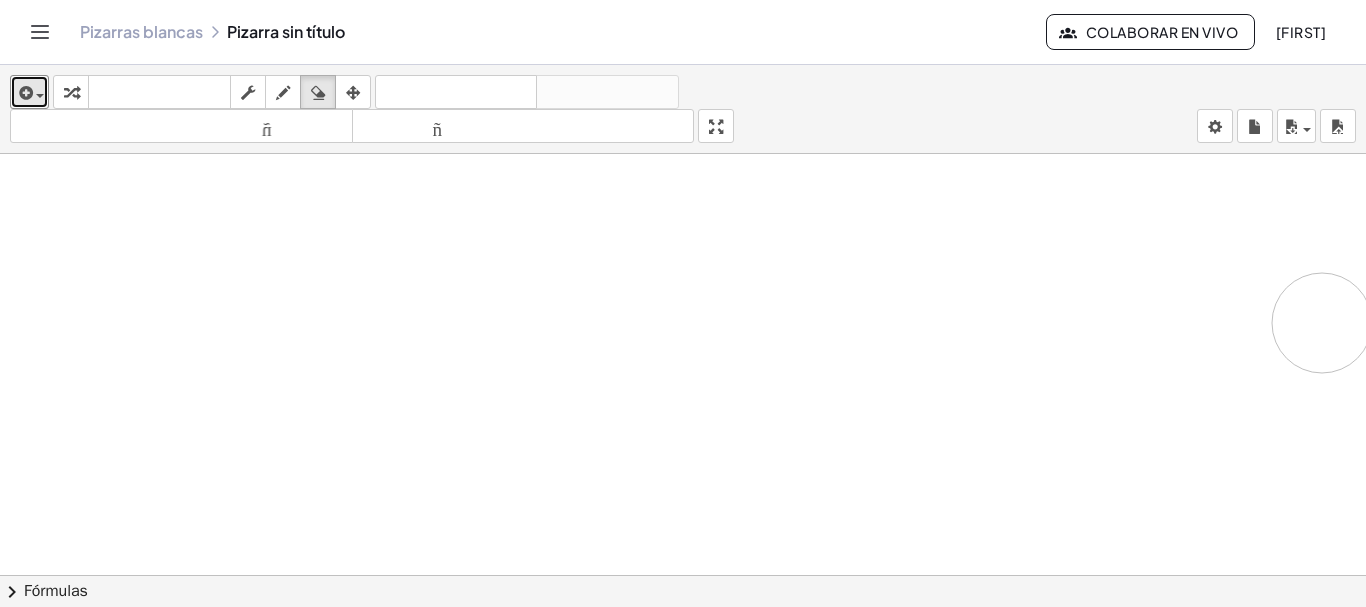 drag, startPoint x: 1120, startPoint y: 269, endPoint x: 1078, endPoint y: 20, distance: 252.51732 